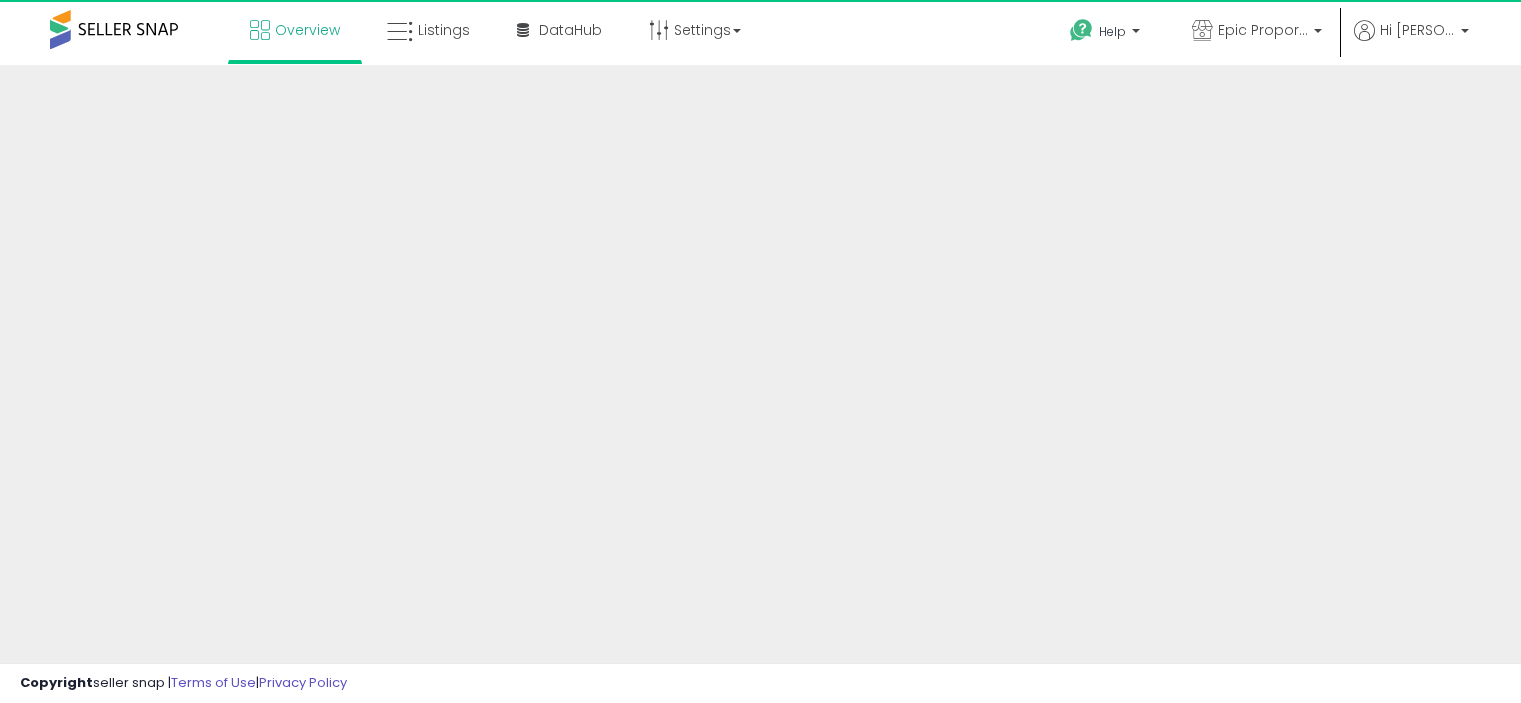 scroll, scrollTop: 0, scrollLeft: 0, axis: both 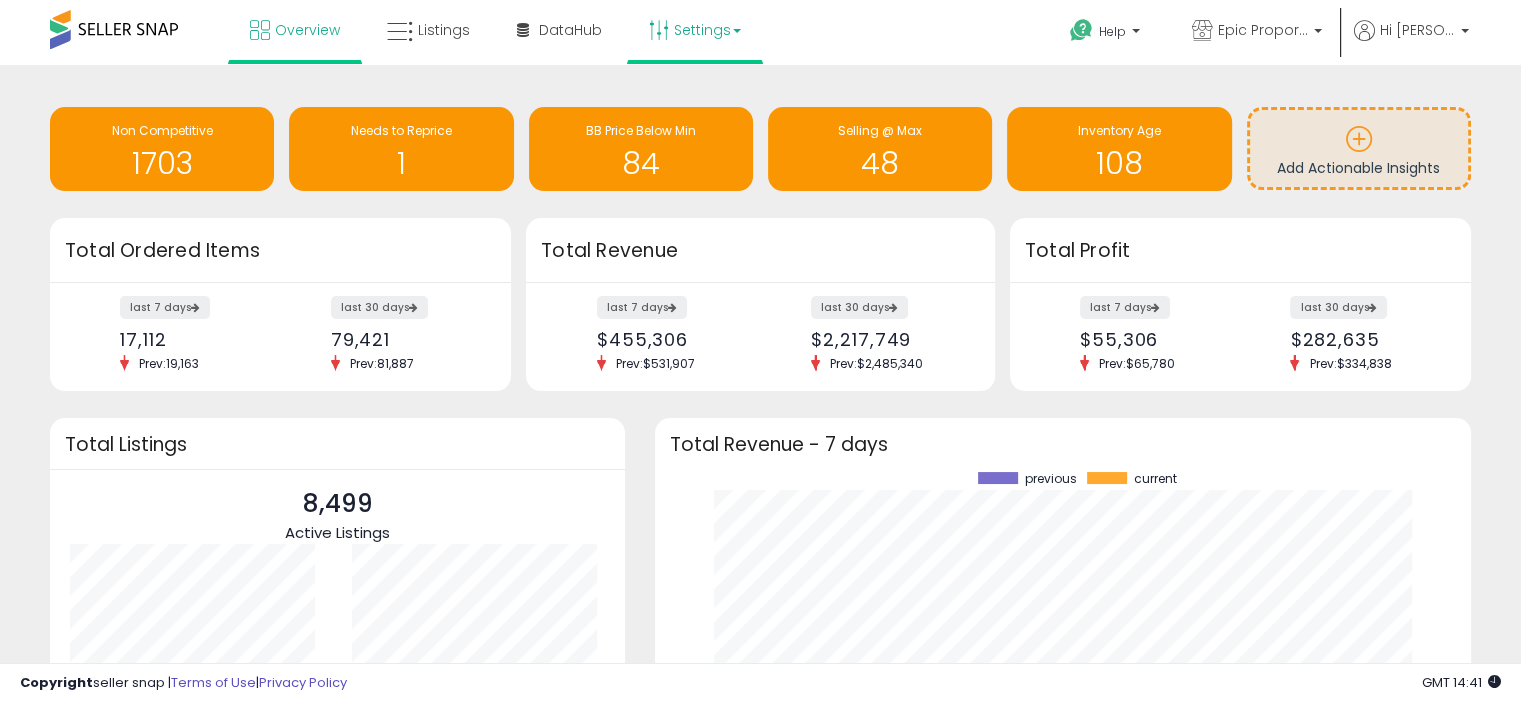 click on "Settings" at bounding box center (695, 30) 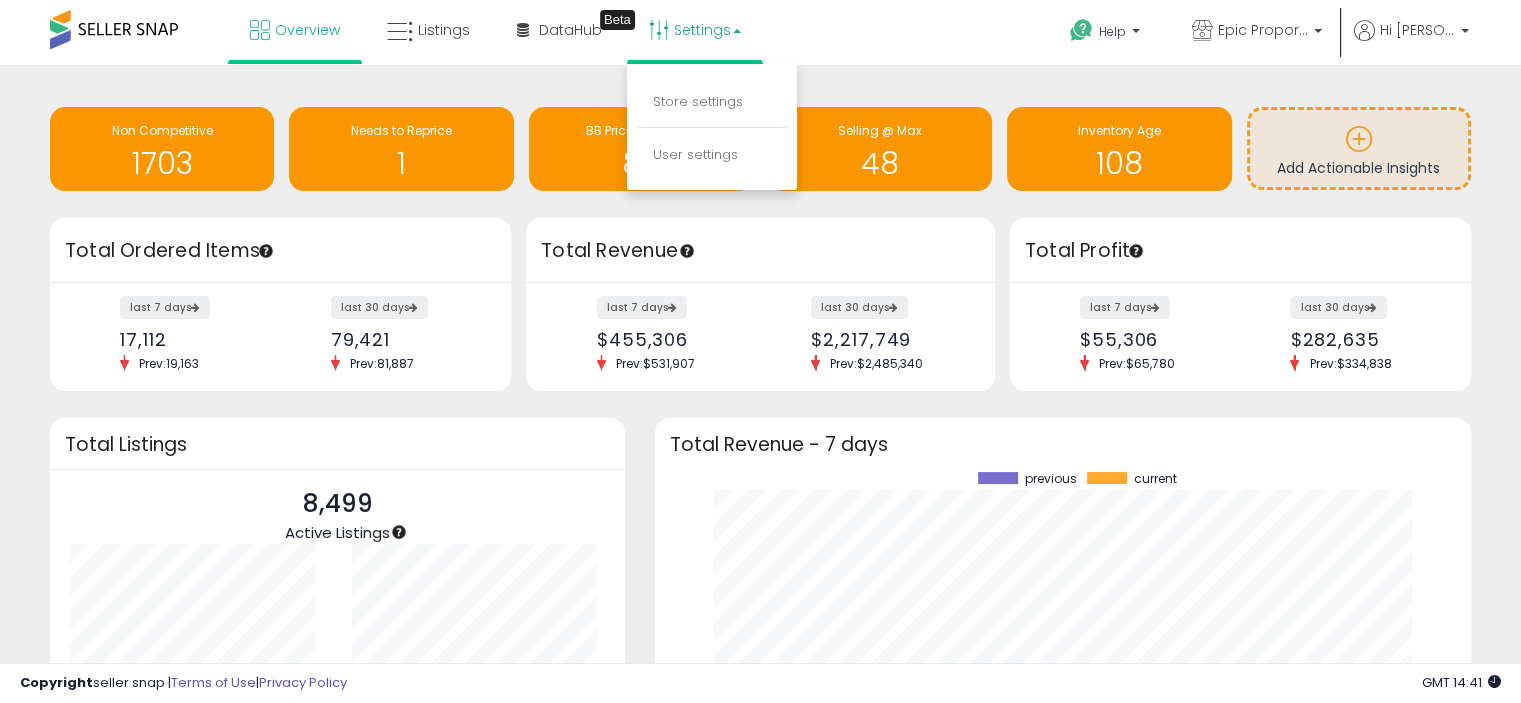 click on "Overview
Listings
Beta" at bounding box center [487, 42] 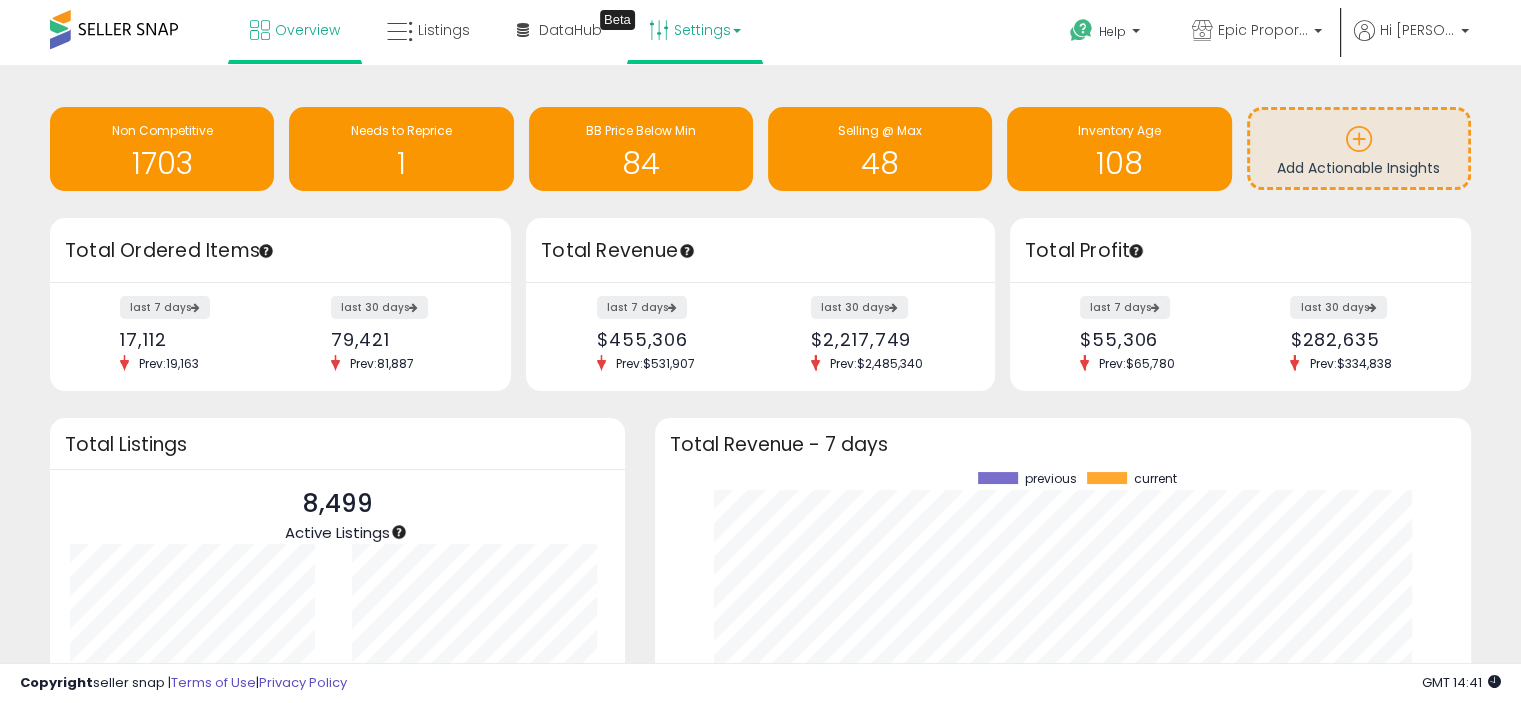 click on "Settings" at bounding box center (695, 30) 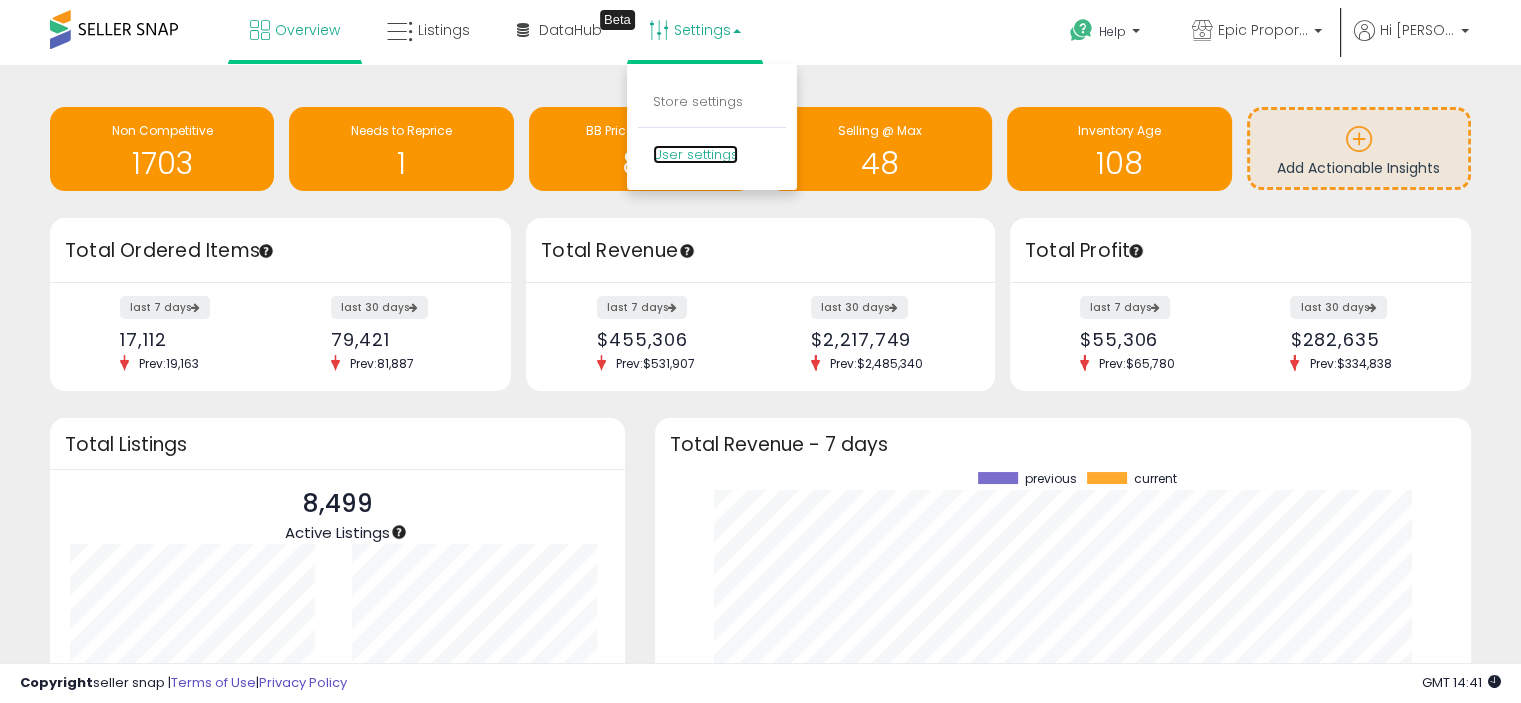 click on "User
settings" at bounding box center (695, 154) 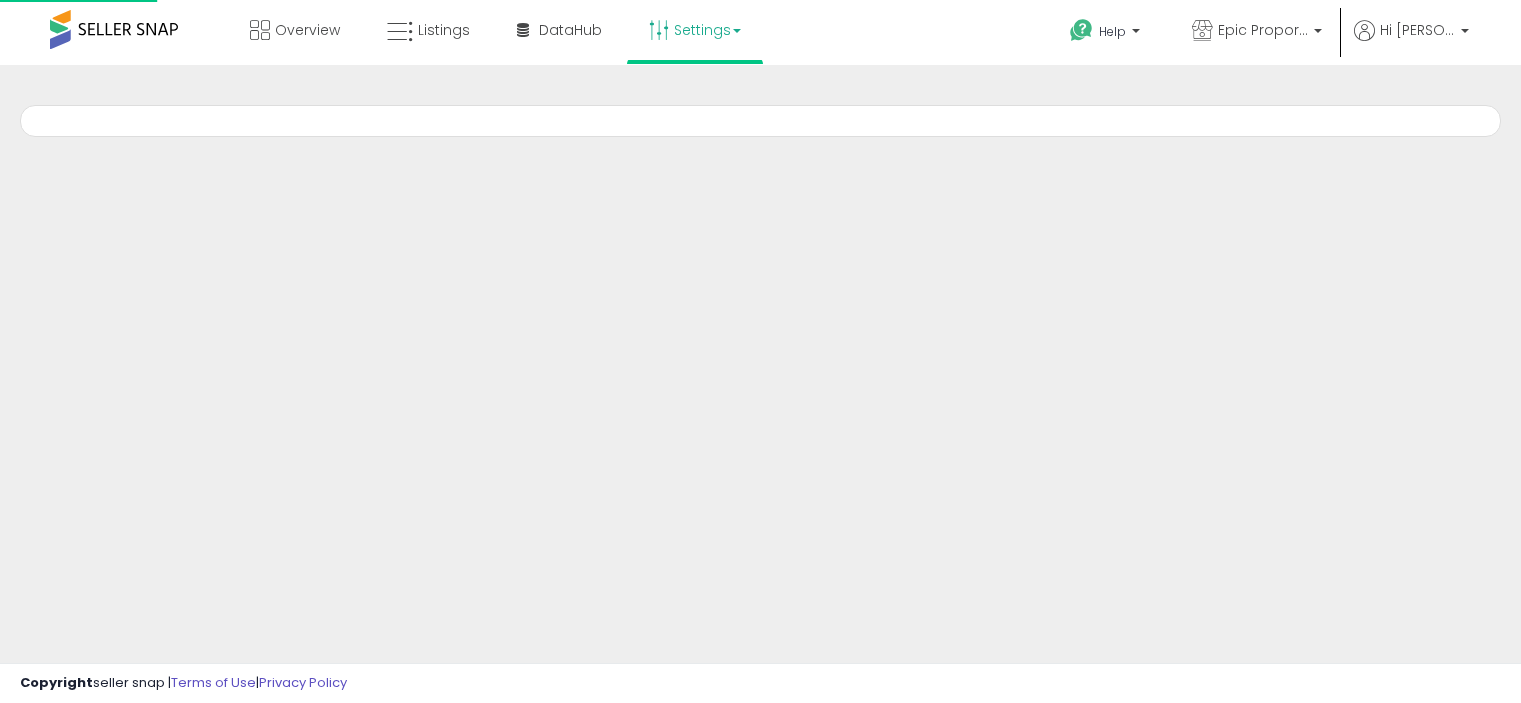 scroll, scrollTop: 0, scrollLeft: 0, axis: both 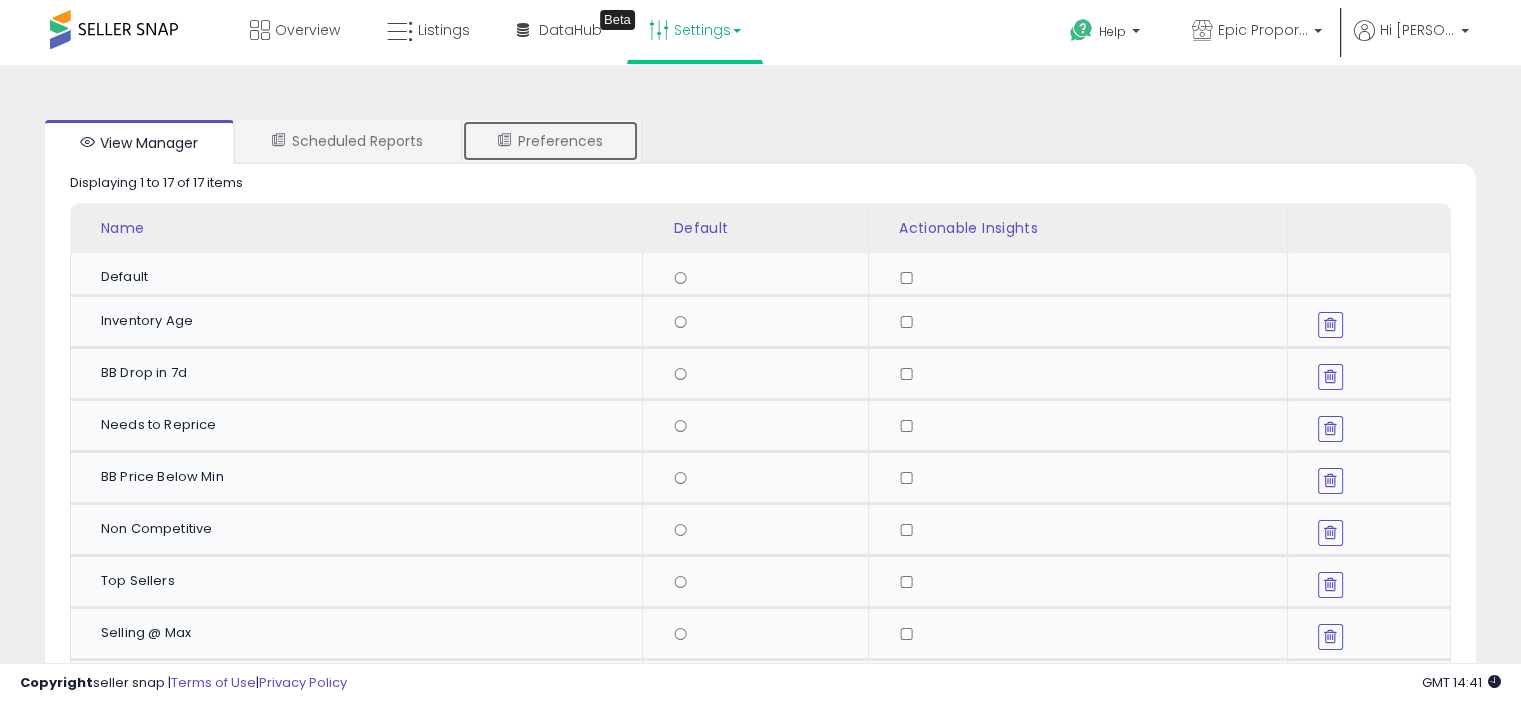 click on "Preferences" at bounding box center [550, 141] 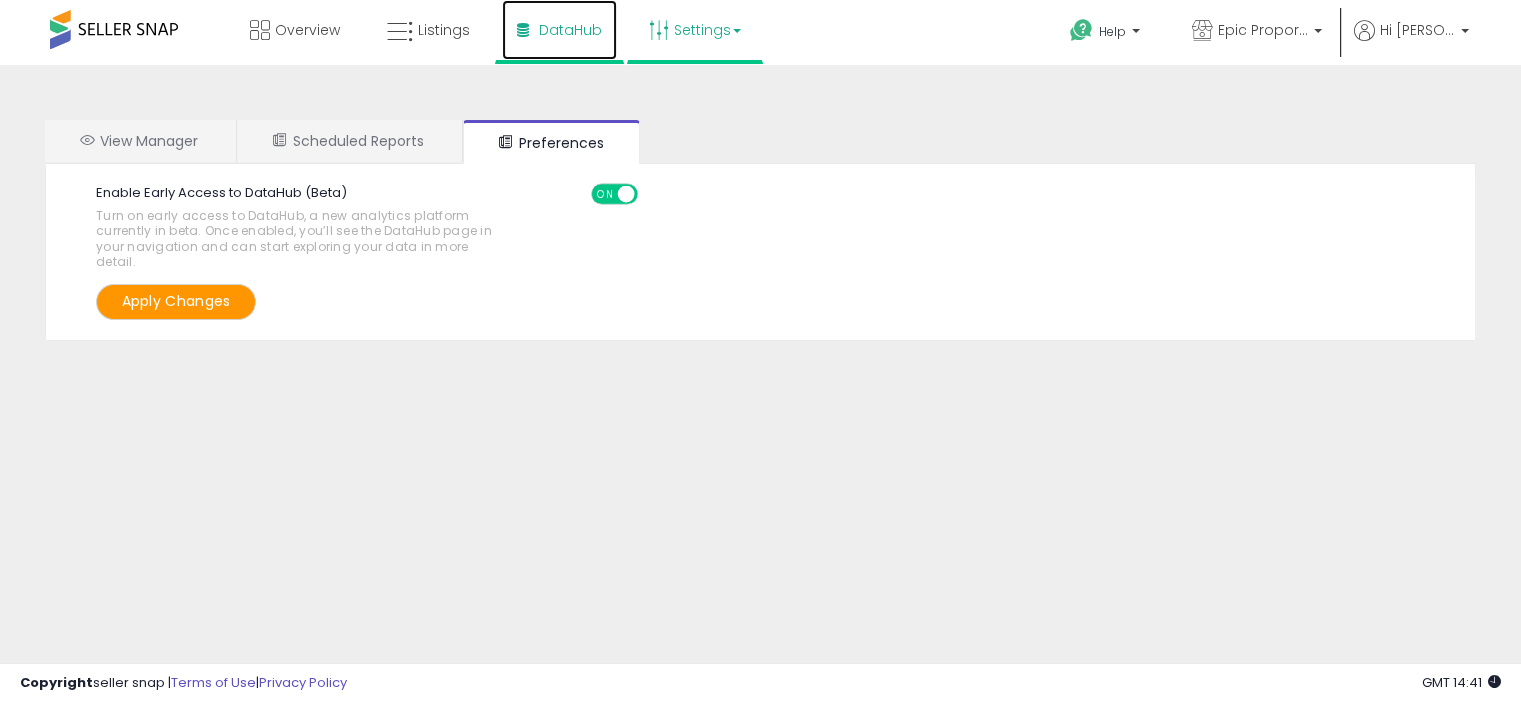 click on "DataHub" at bounding box center [570, 30] 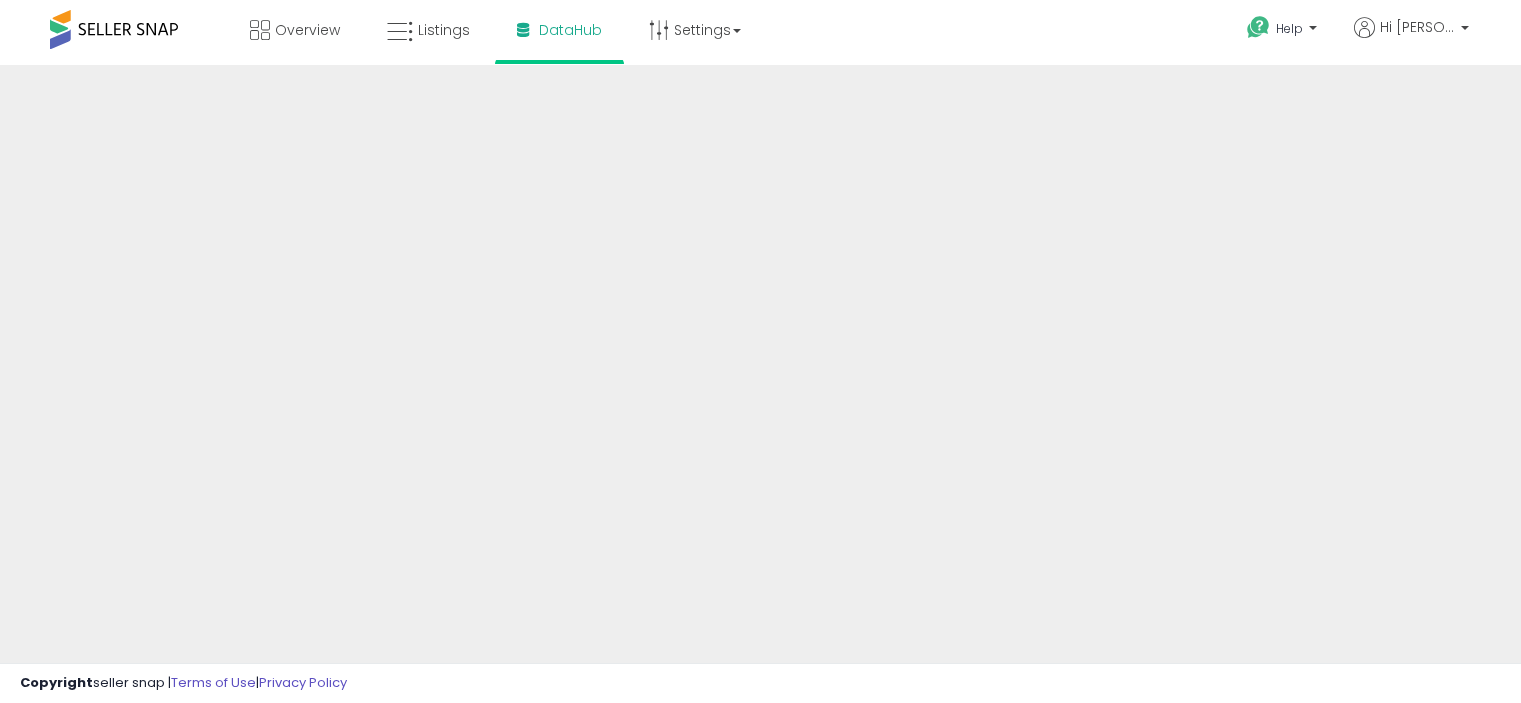 scroll, scrollTop: 0, scrollLeft: 0, axis: both 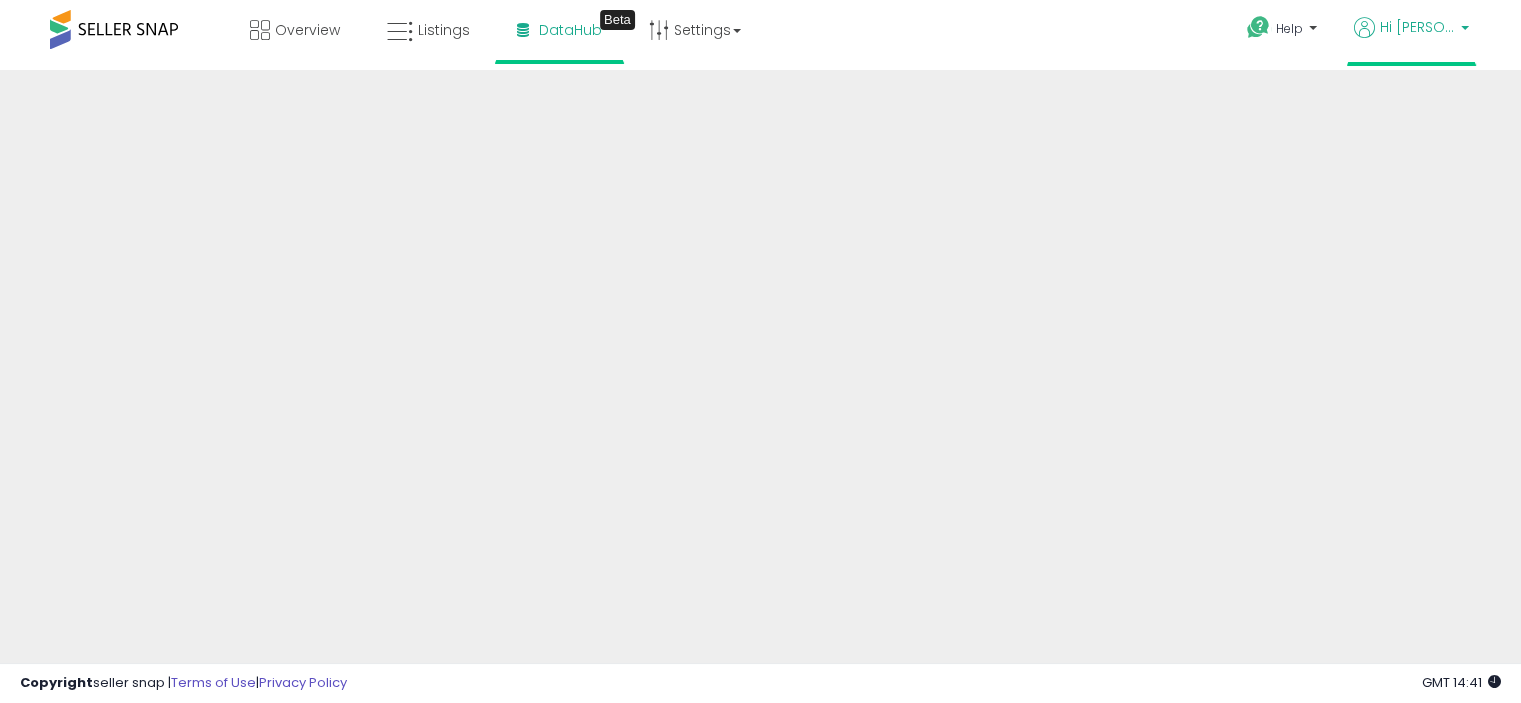 click at bounding box center [1465, 33] 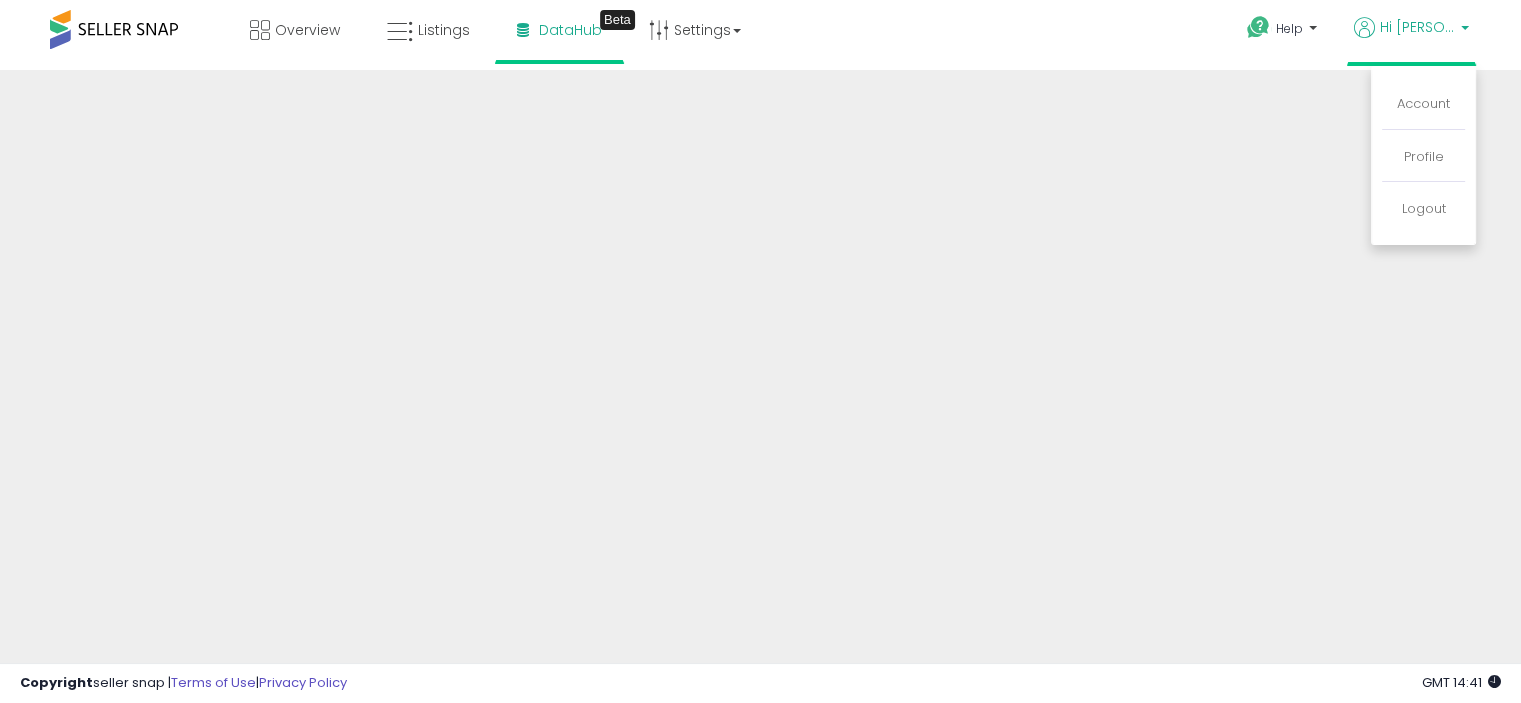 click on "Overview
Listings
Beta" at bounding box center (487, 42) 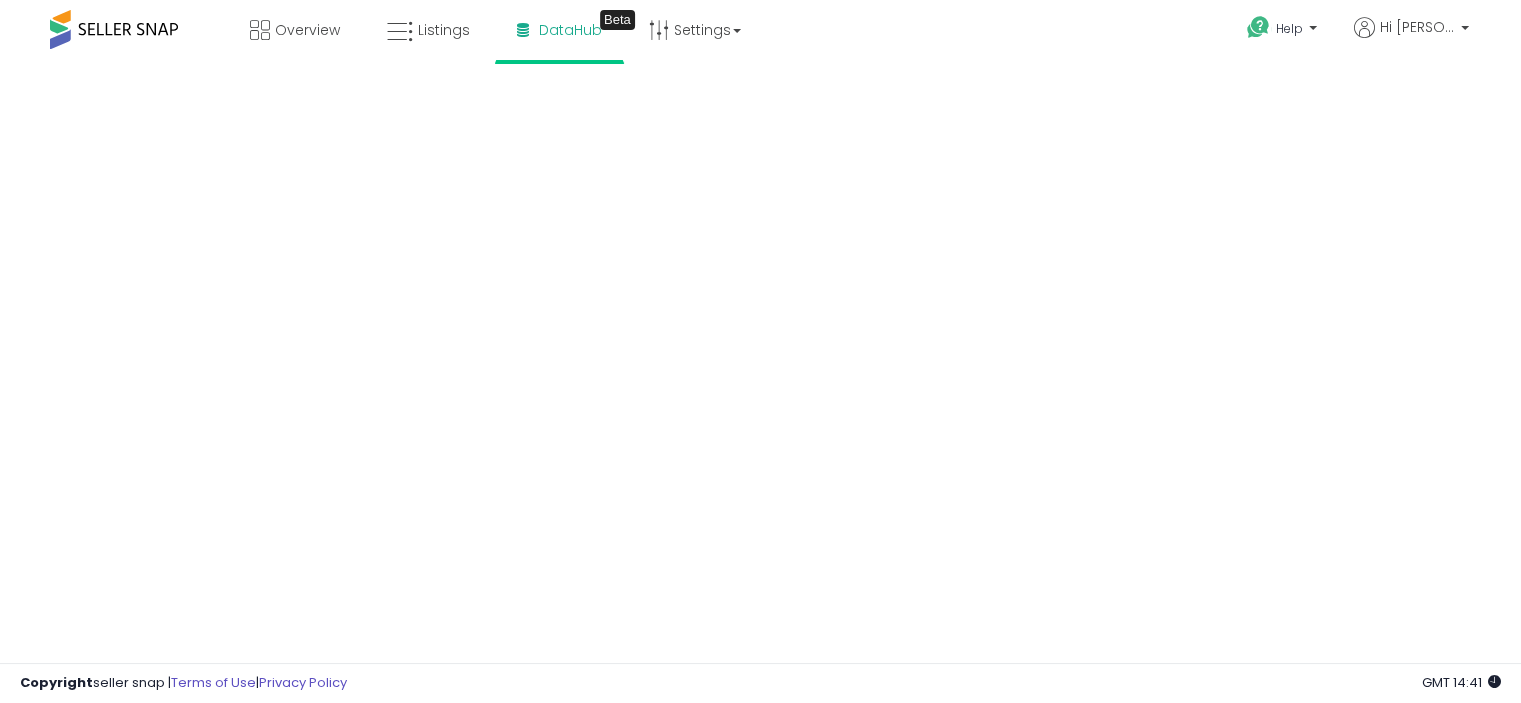scroll, scrollTop: 0, scrollLeft: 0, axis: both 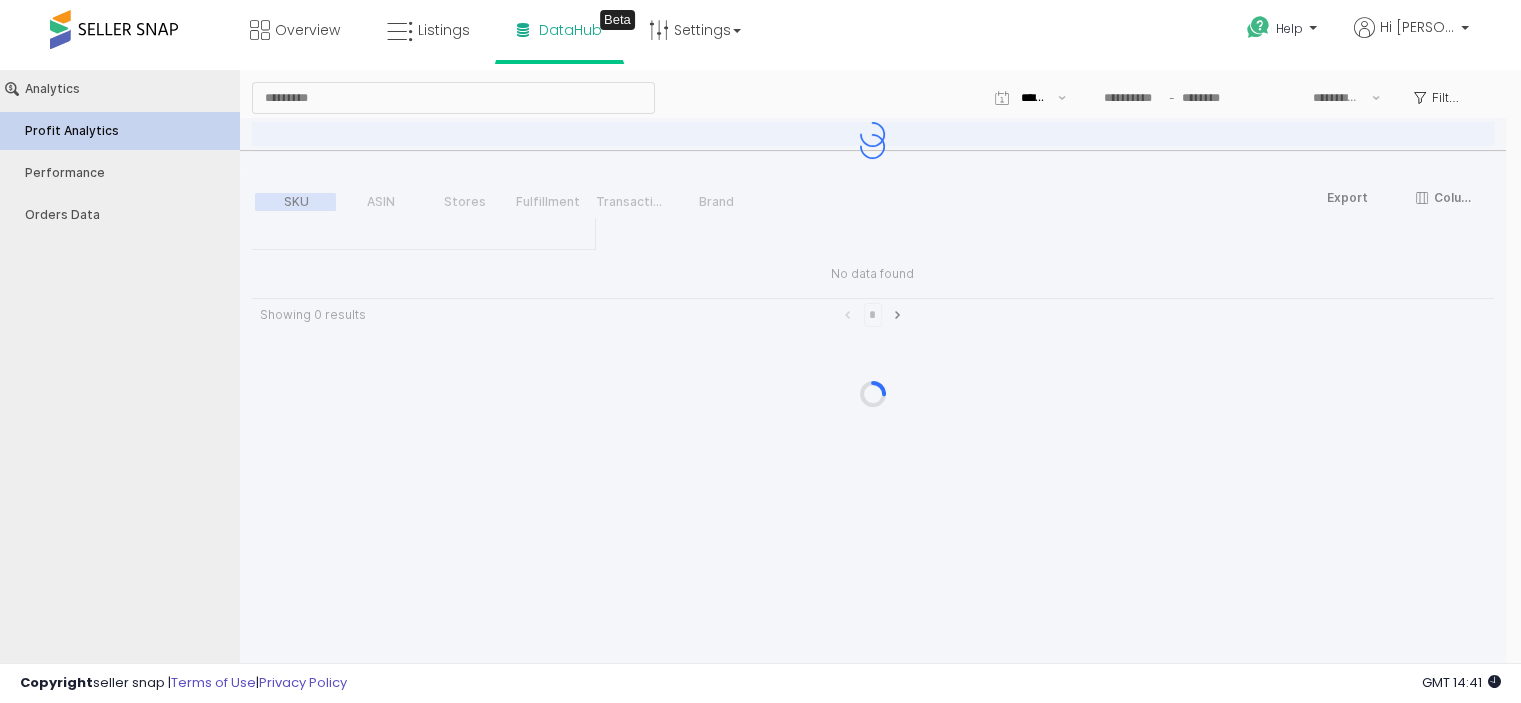 type on "***" 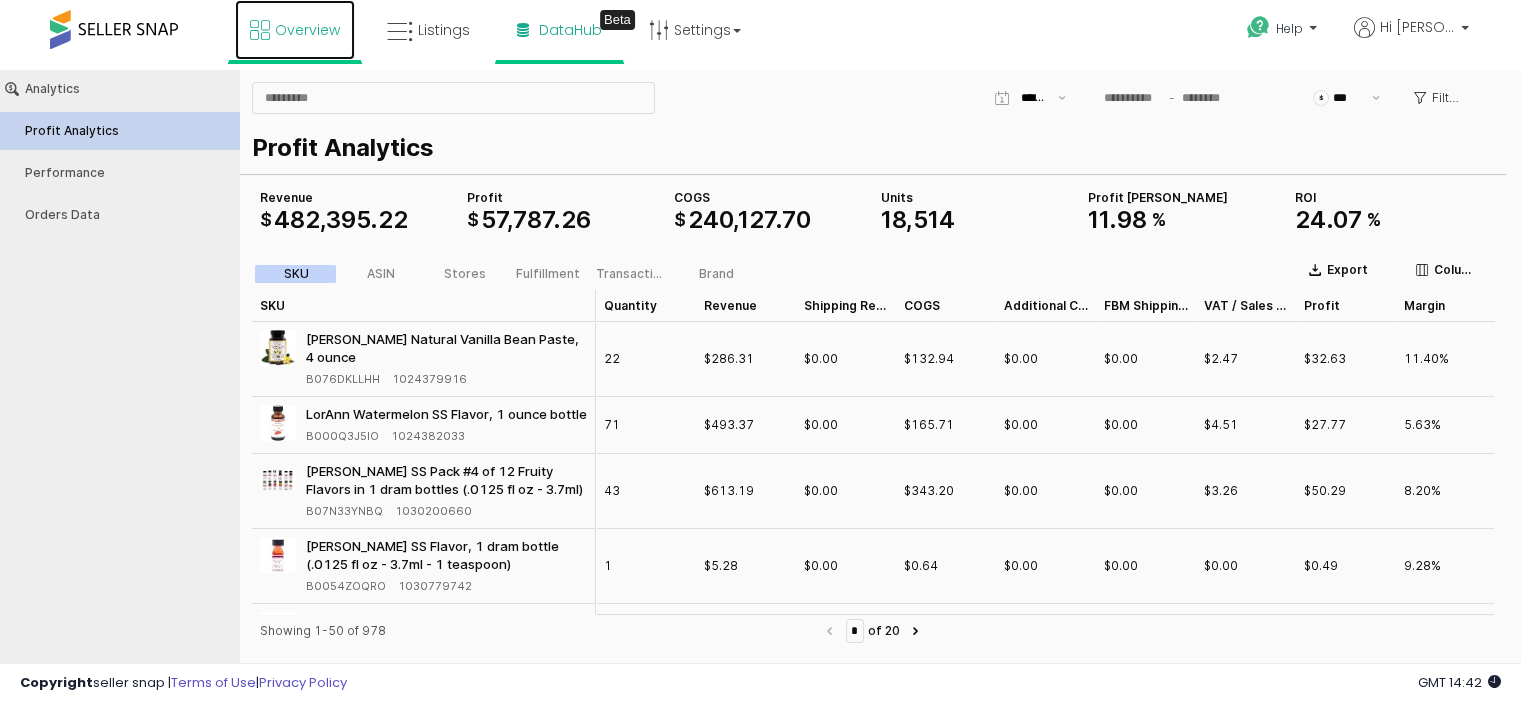 click at bounding box center [260, 30] 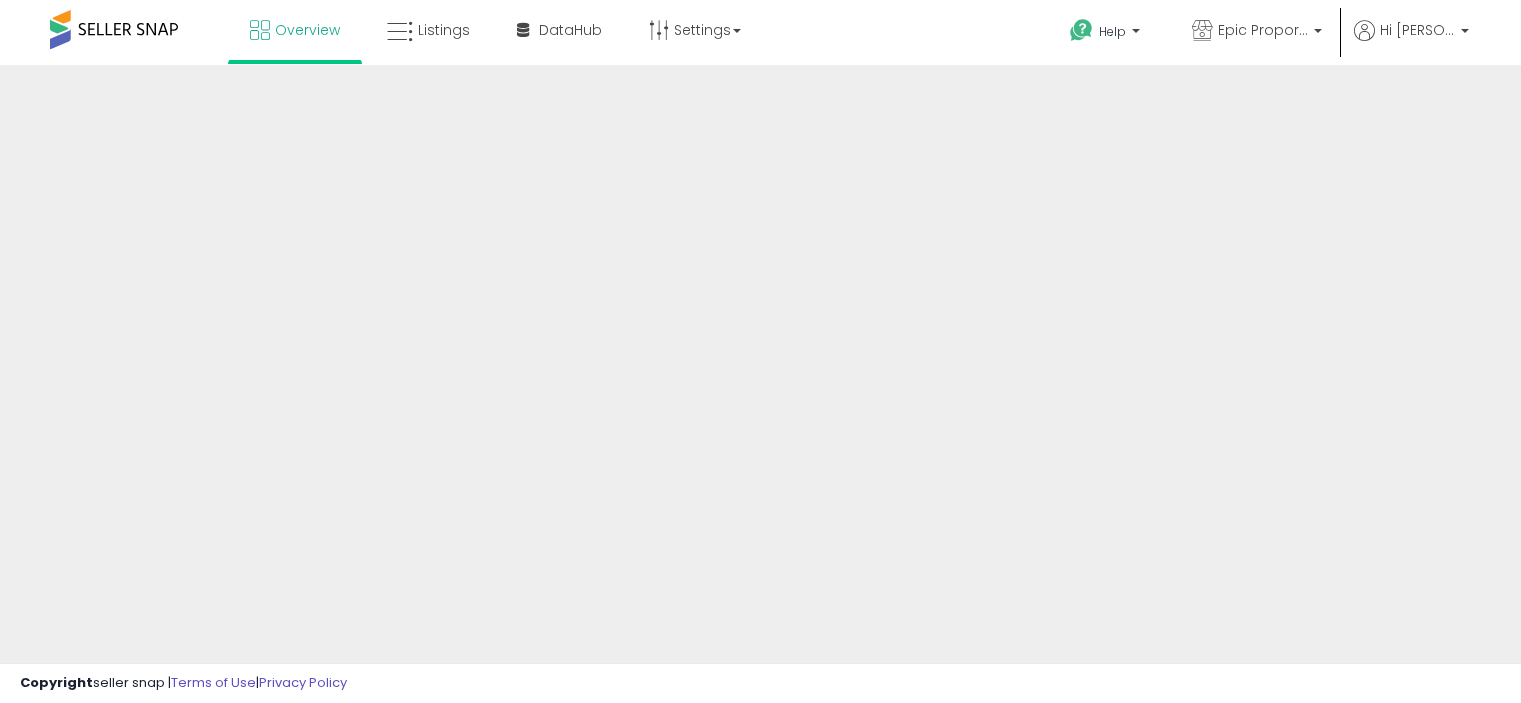 scroll, scrollTop: 0, scrollLeft: 0, axis: both 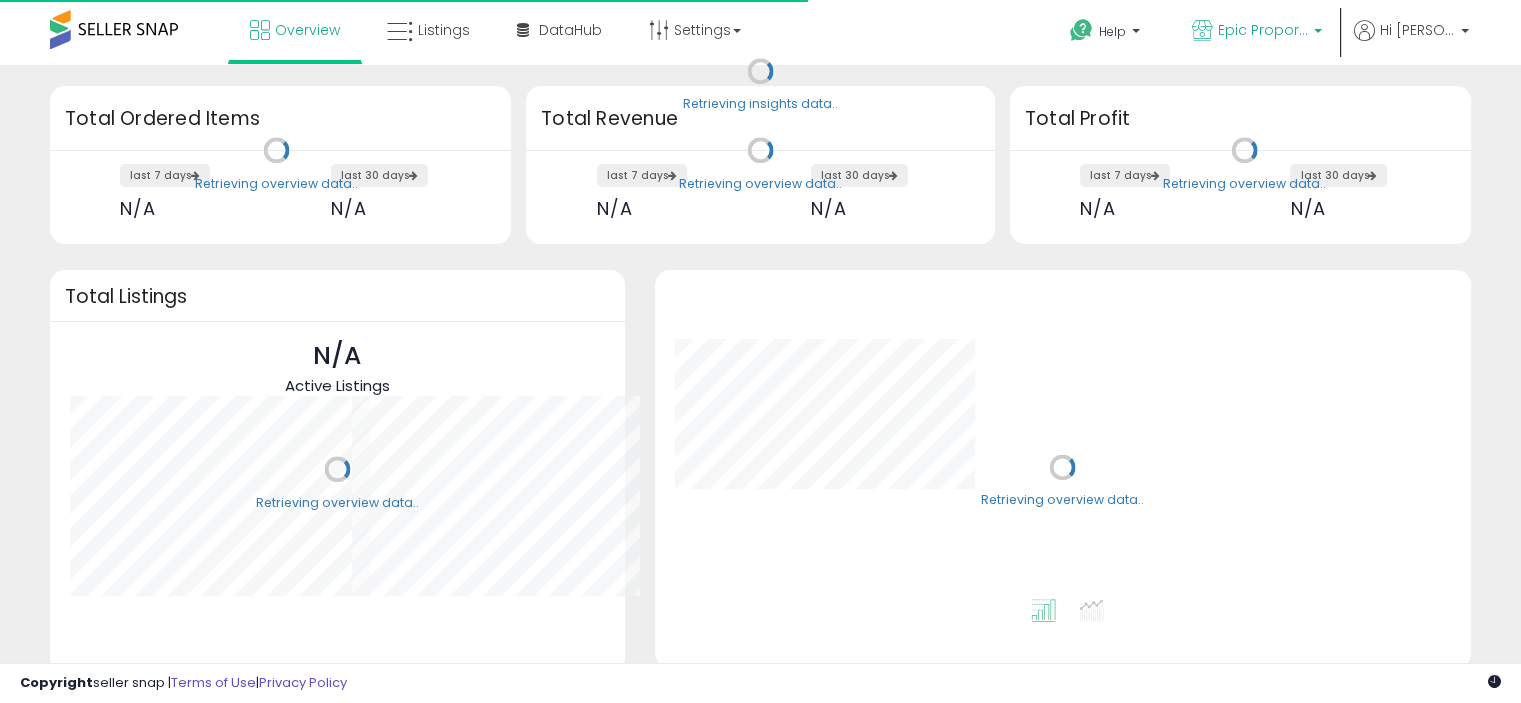 click on "Epic Proportions" at bounding box center [1257, 32] 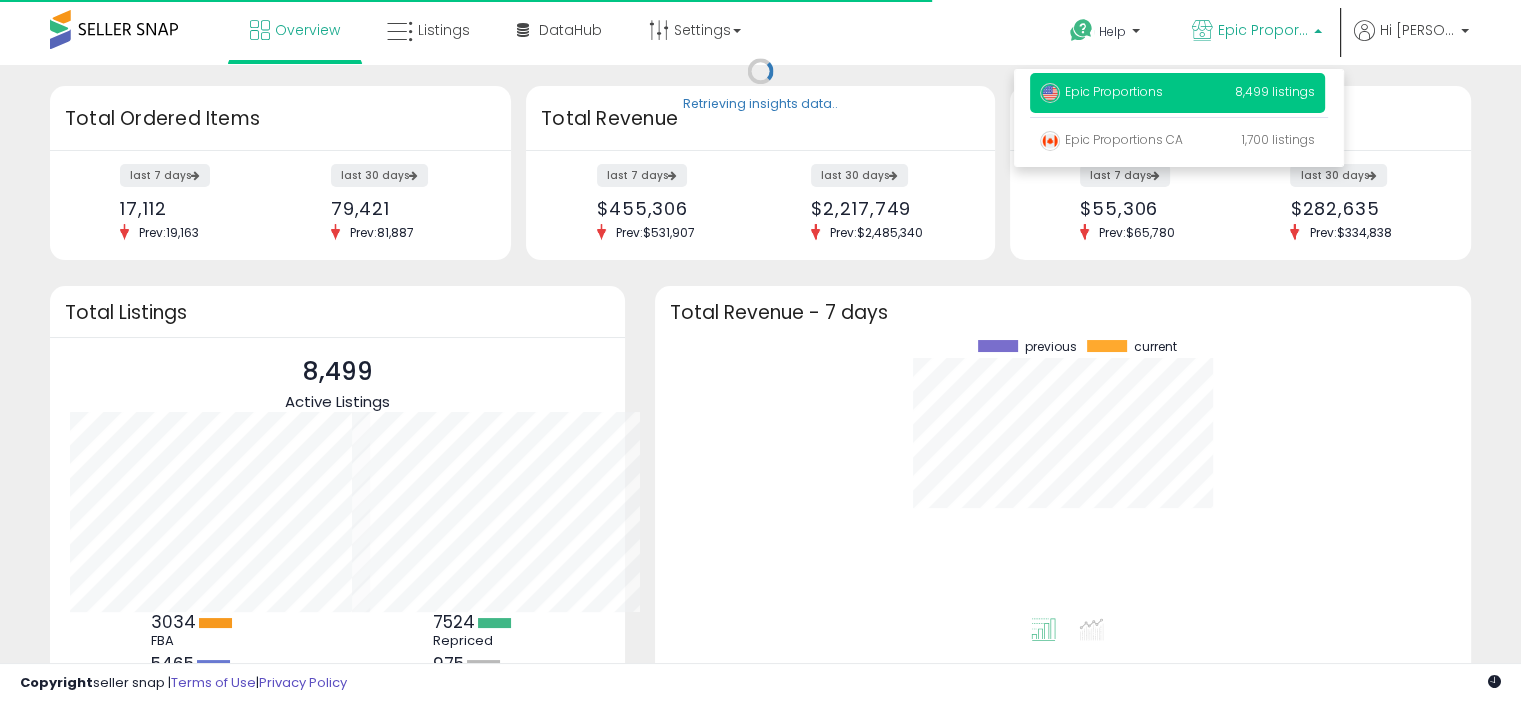 scroll, scrollTop: 999800, scrollLeft: 999725, axis: both 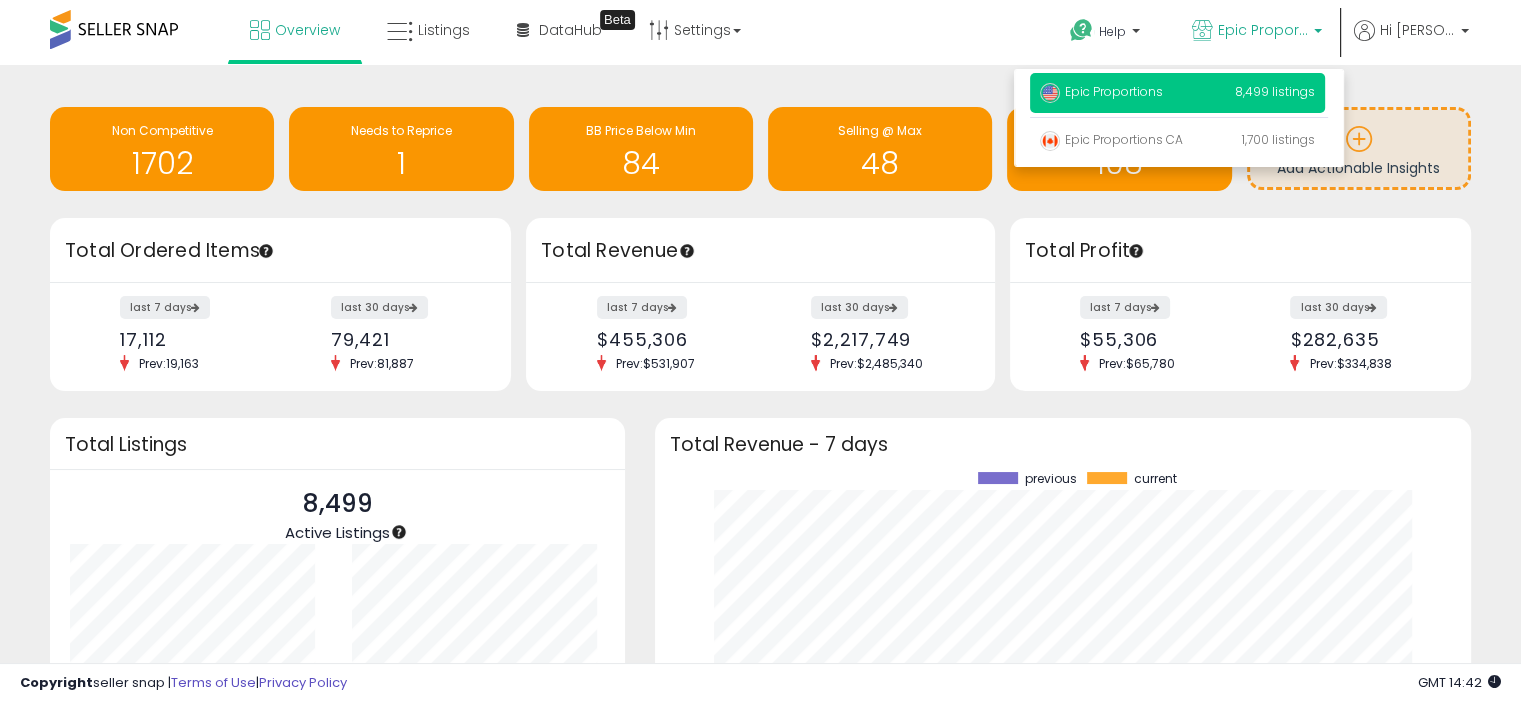 click on "Overview
Listings
Beta" at bounding box center [487, 42] 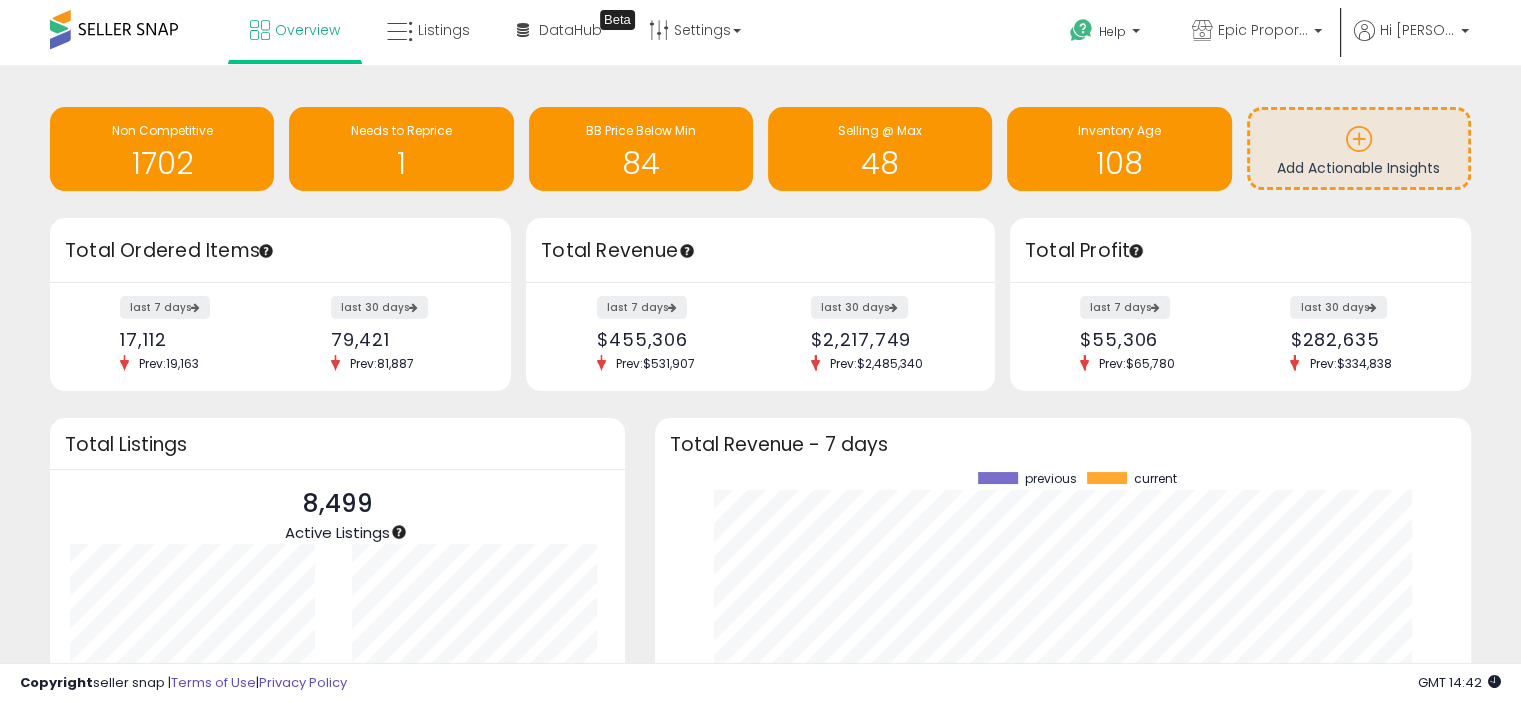 click on "Overview
Listings
Beta" at bounding box center [487, 42] 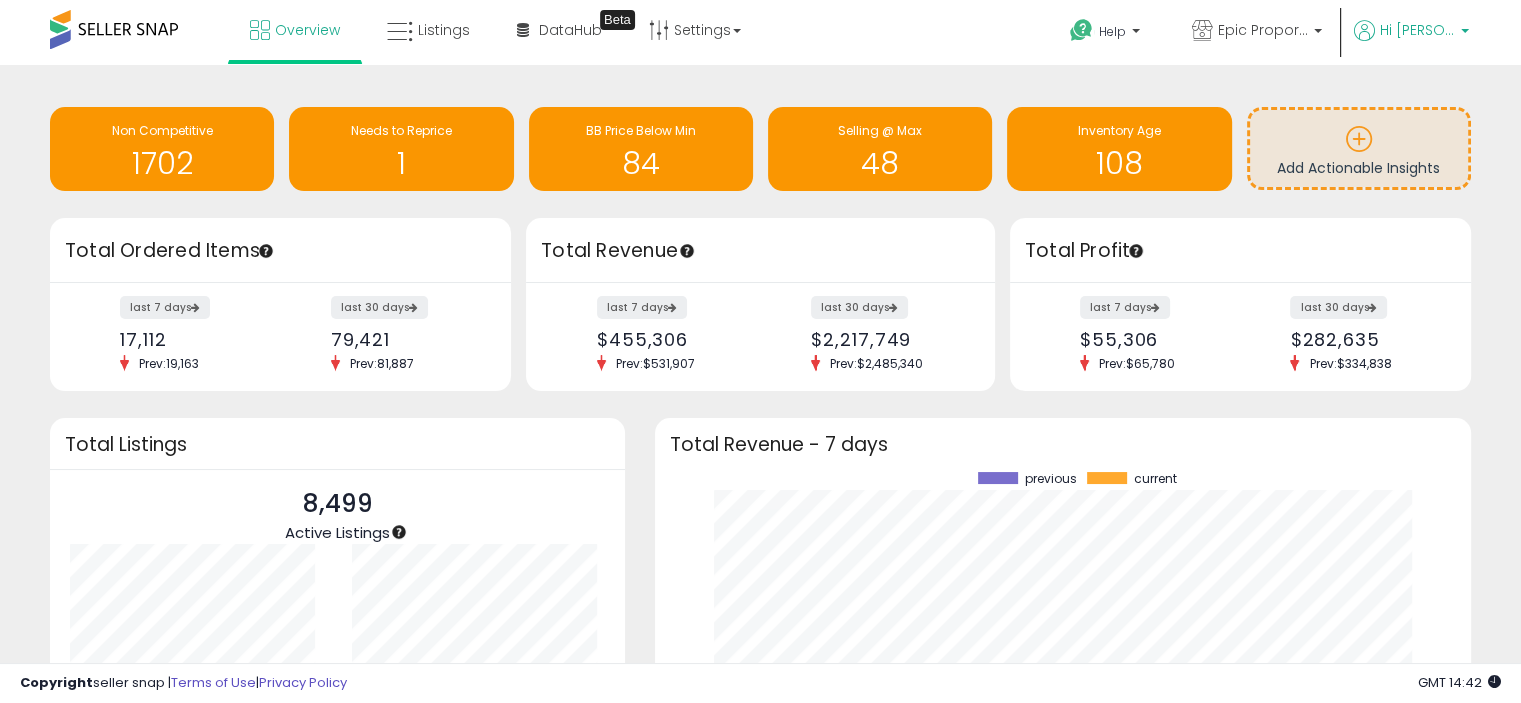 click at bounding box center (1465, 36) 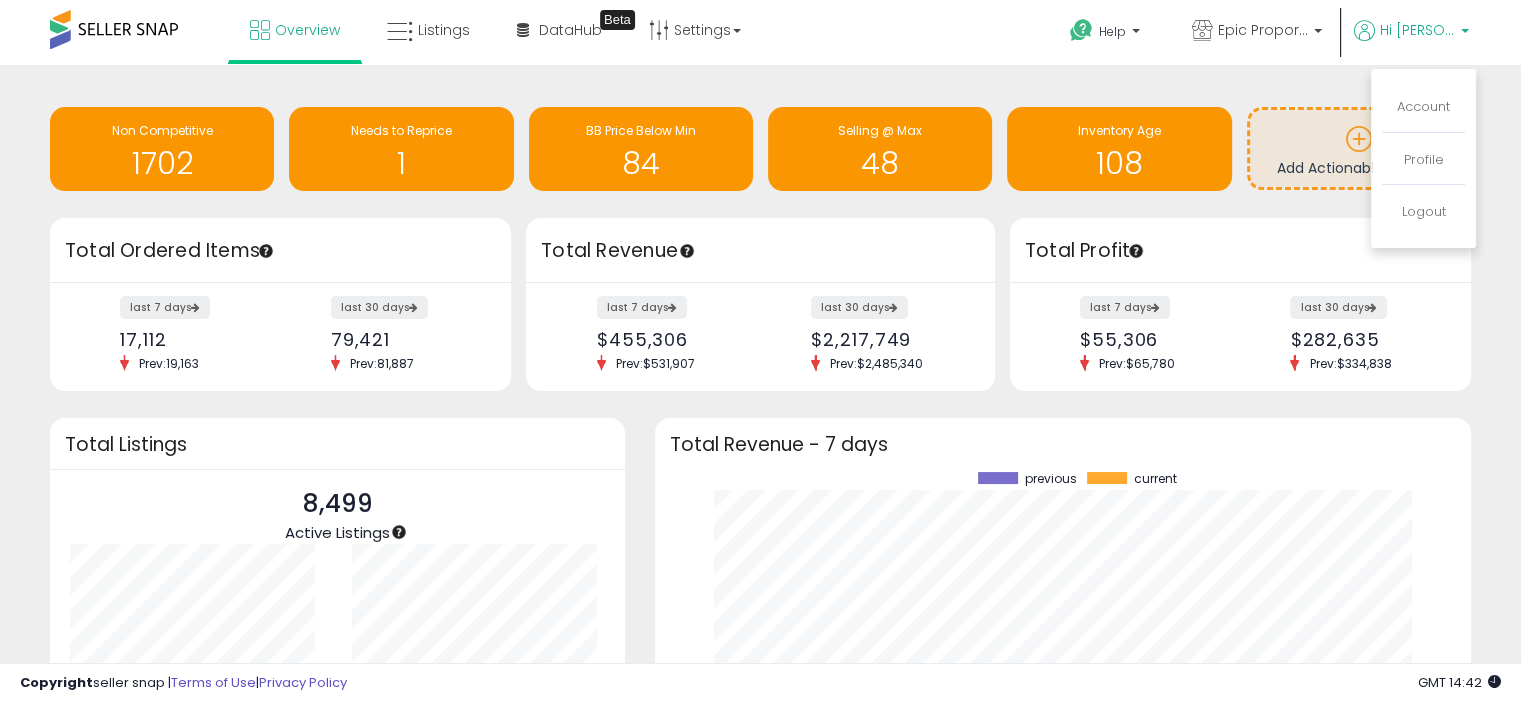 click on "Overview
Listings
Beta" at bounding box center (487, 42) 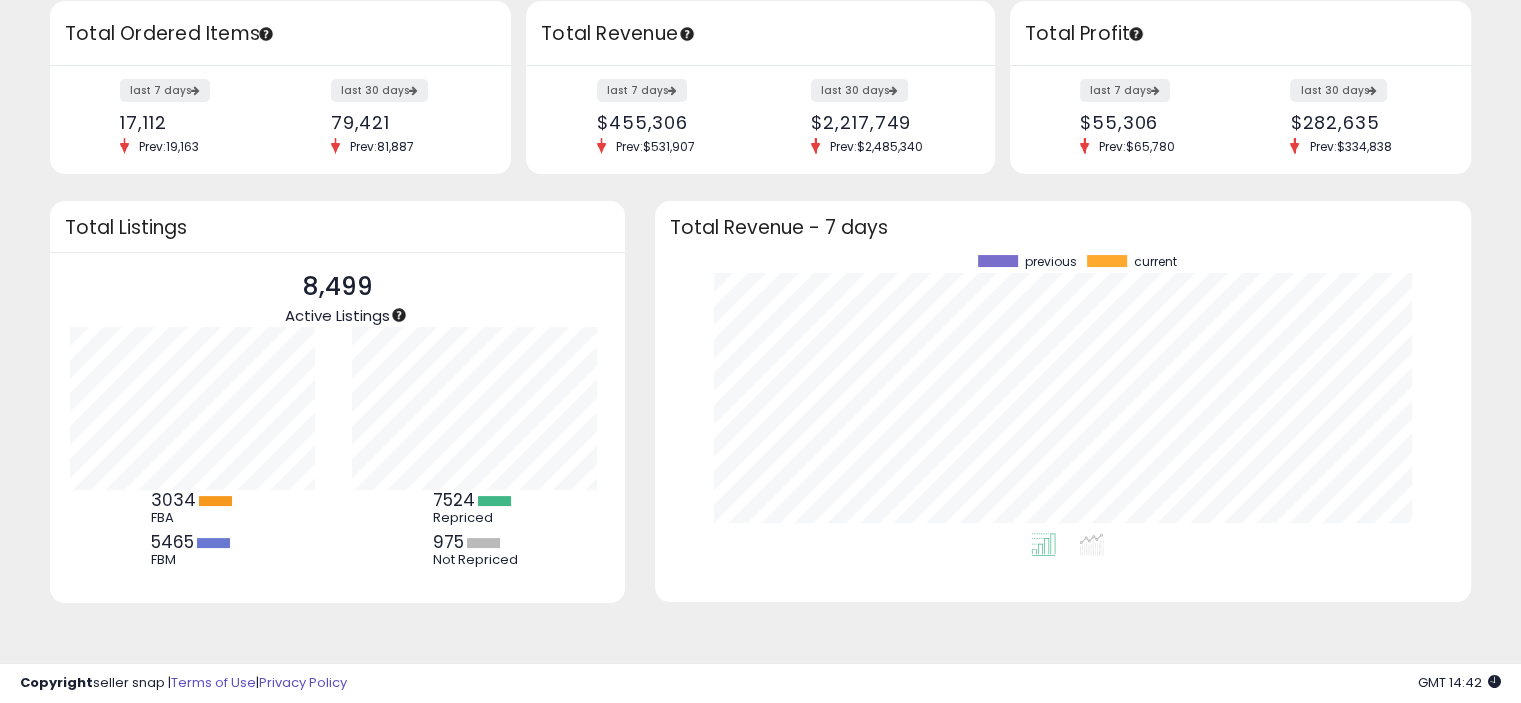 scroll, scrollTop: 0, scrollLeft: 0, axis: both 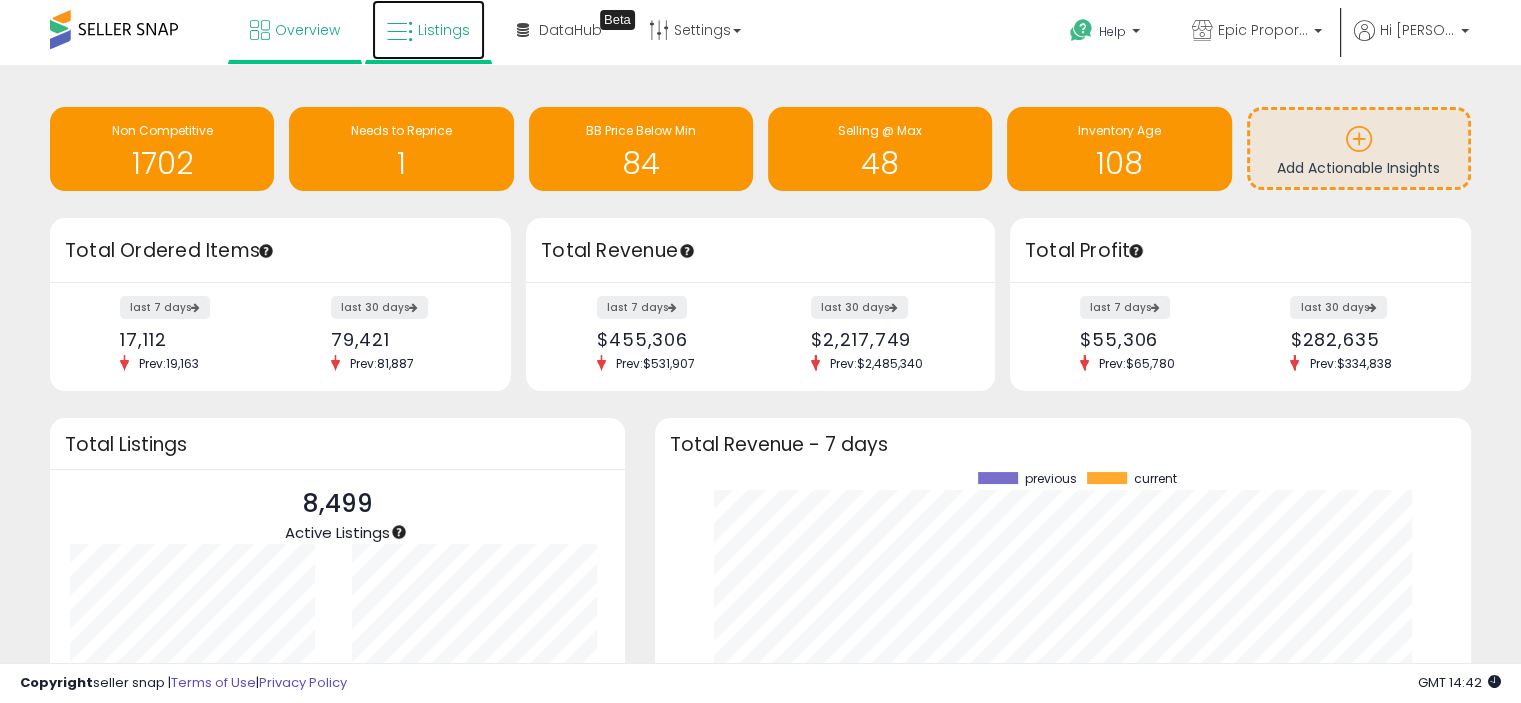 click on "Listings" at bounding box center [444, 30] 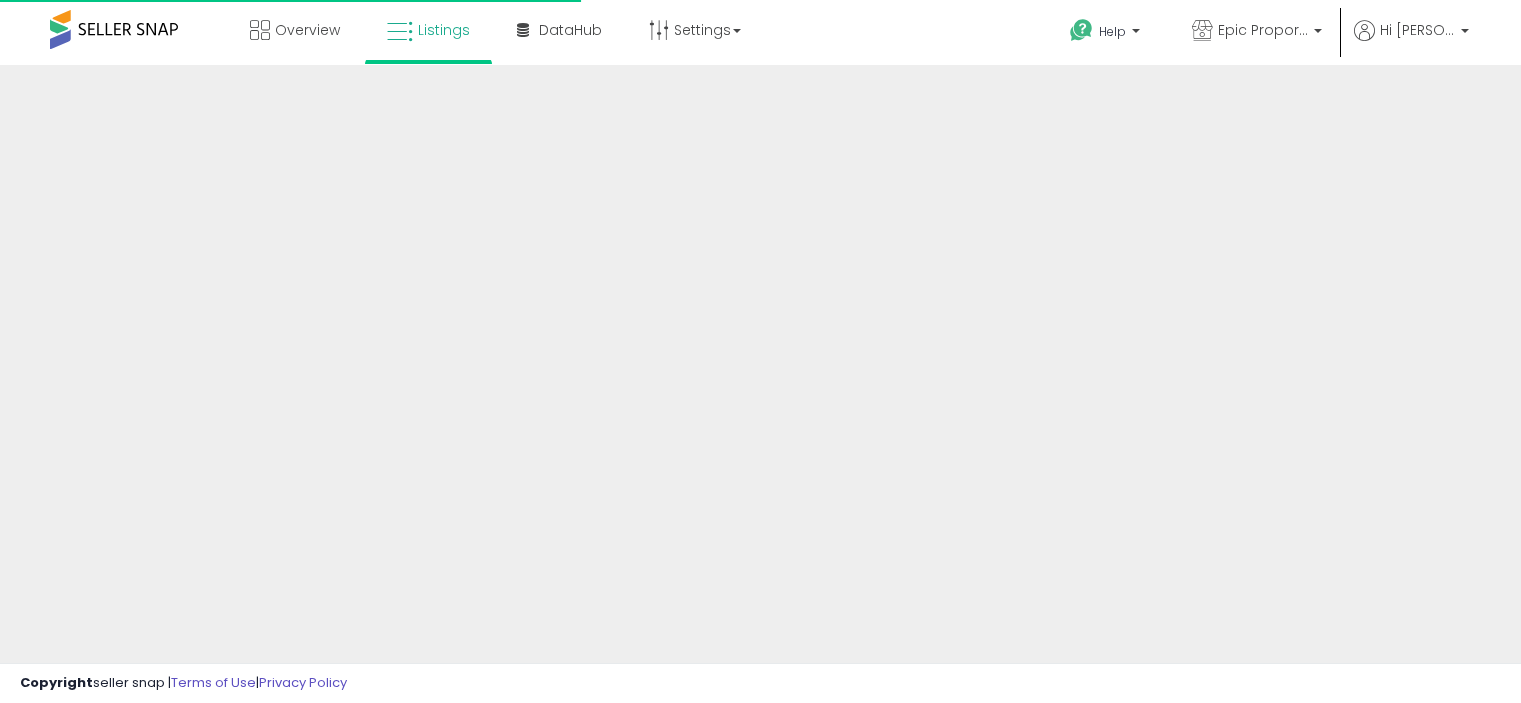 scroll, scrollTop: 0, scrollLeft: 0, axis: both 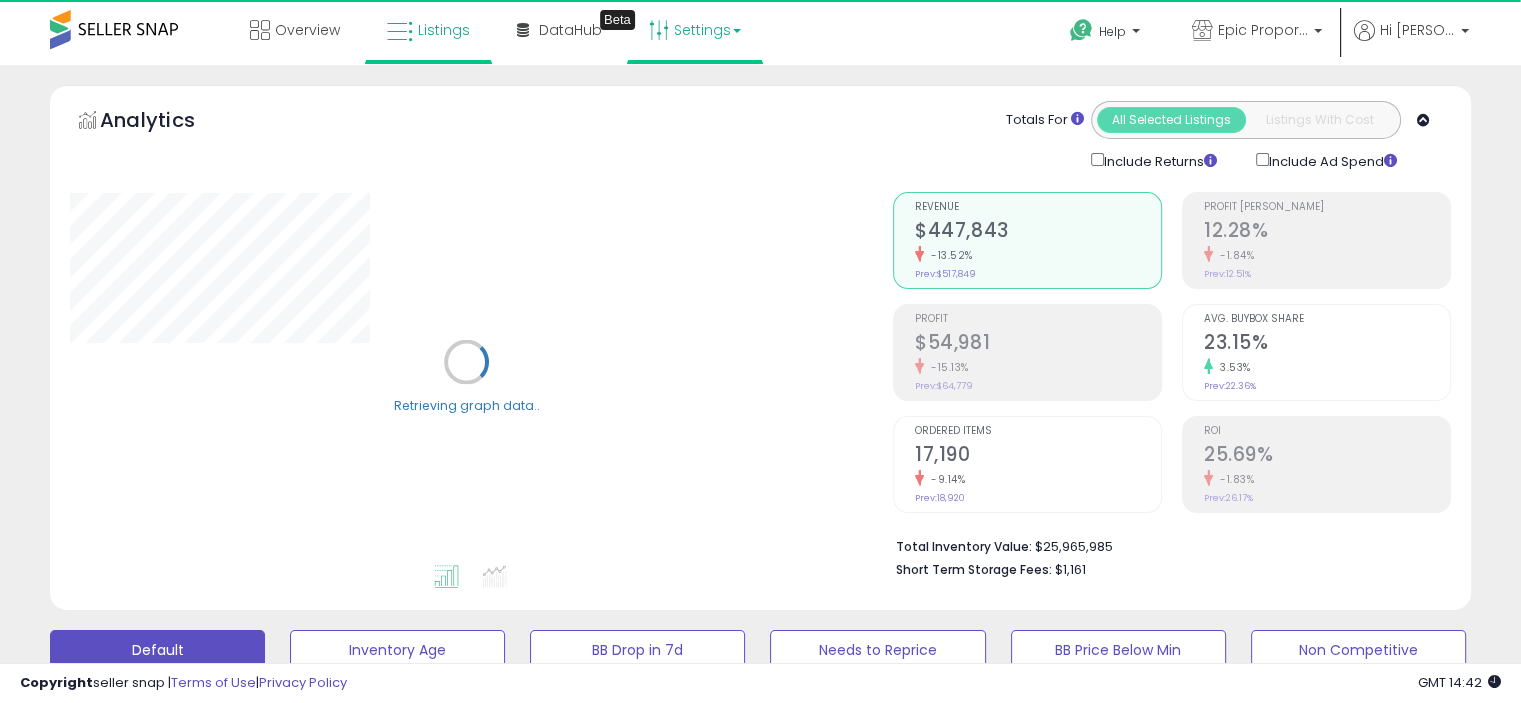 click on "Settings" at bounding box center (695, 30) 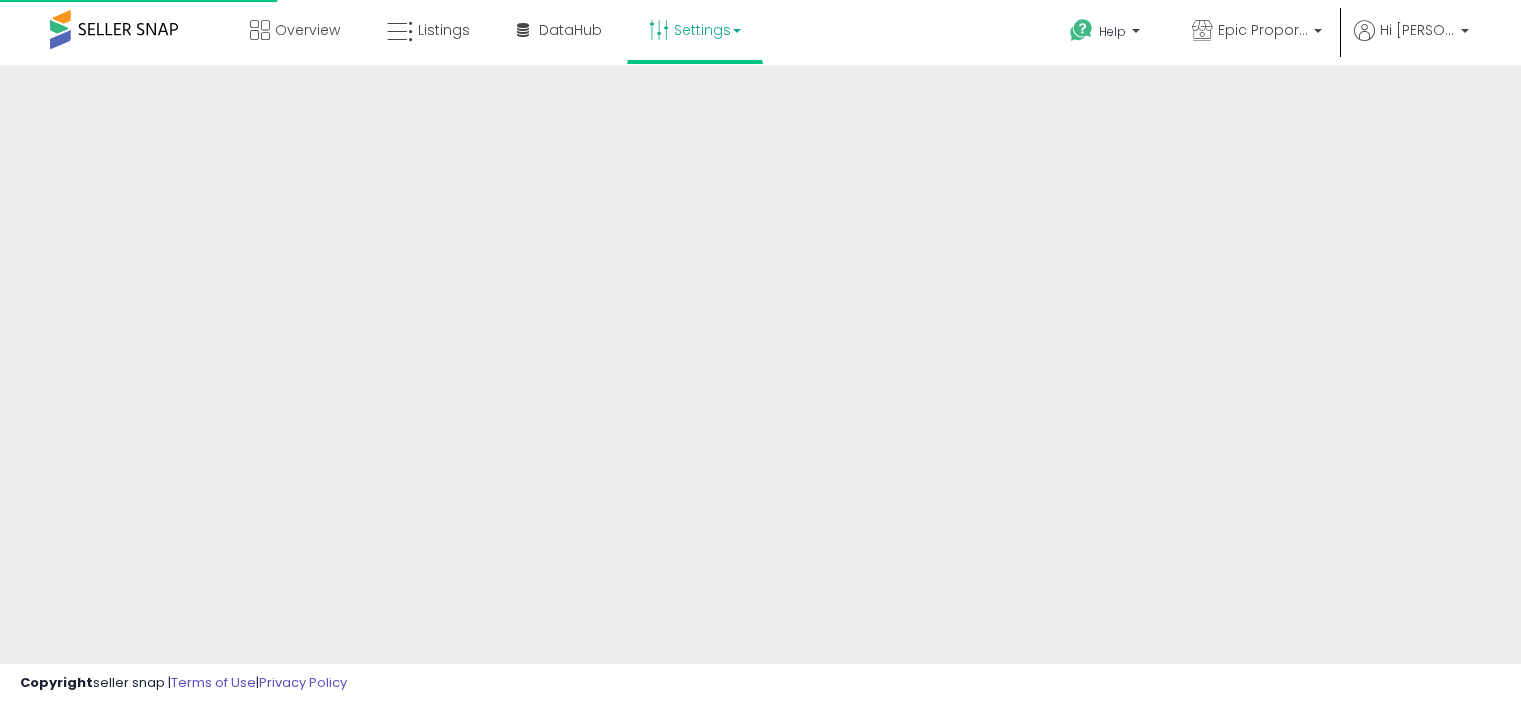 scroll, scrollTop: 0, scrollLeft: 0, axis: both 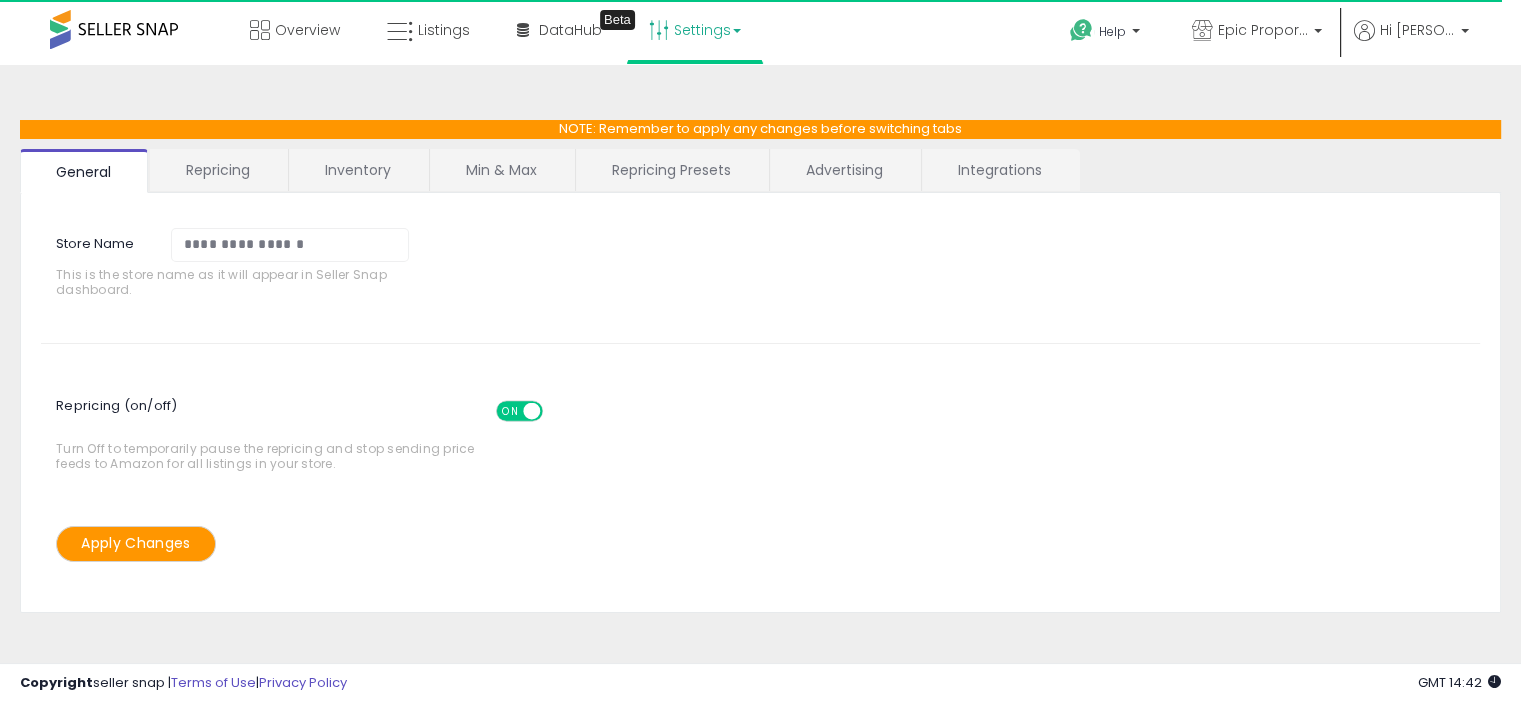click on "Repricing" at bounding box center (218, 170) 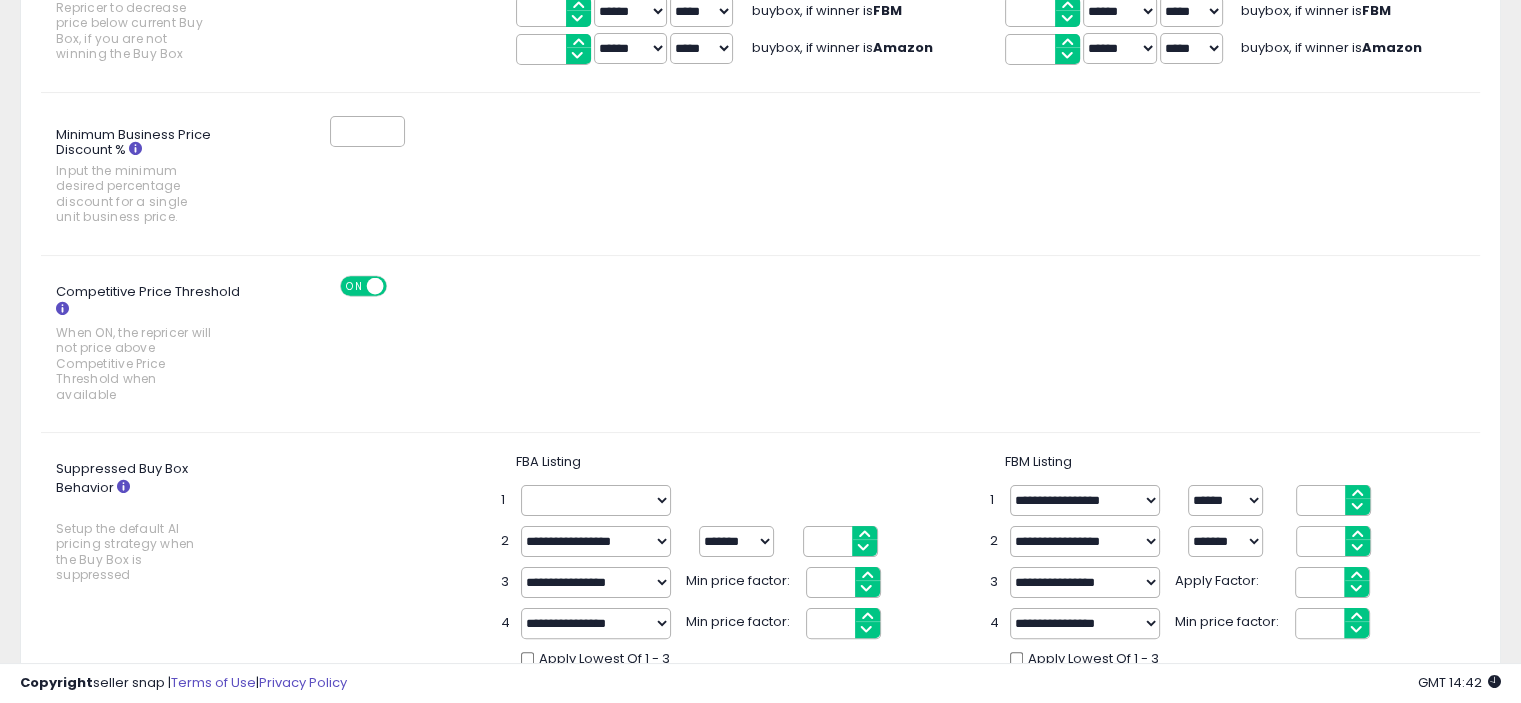 scroll, scrollTop: 0, scrollLeft: 0, axis: both 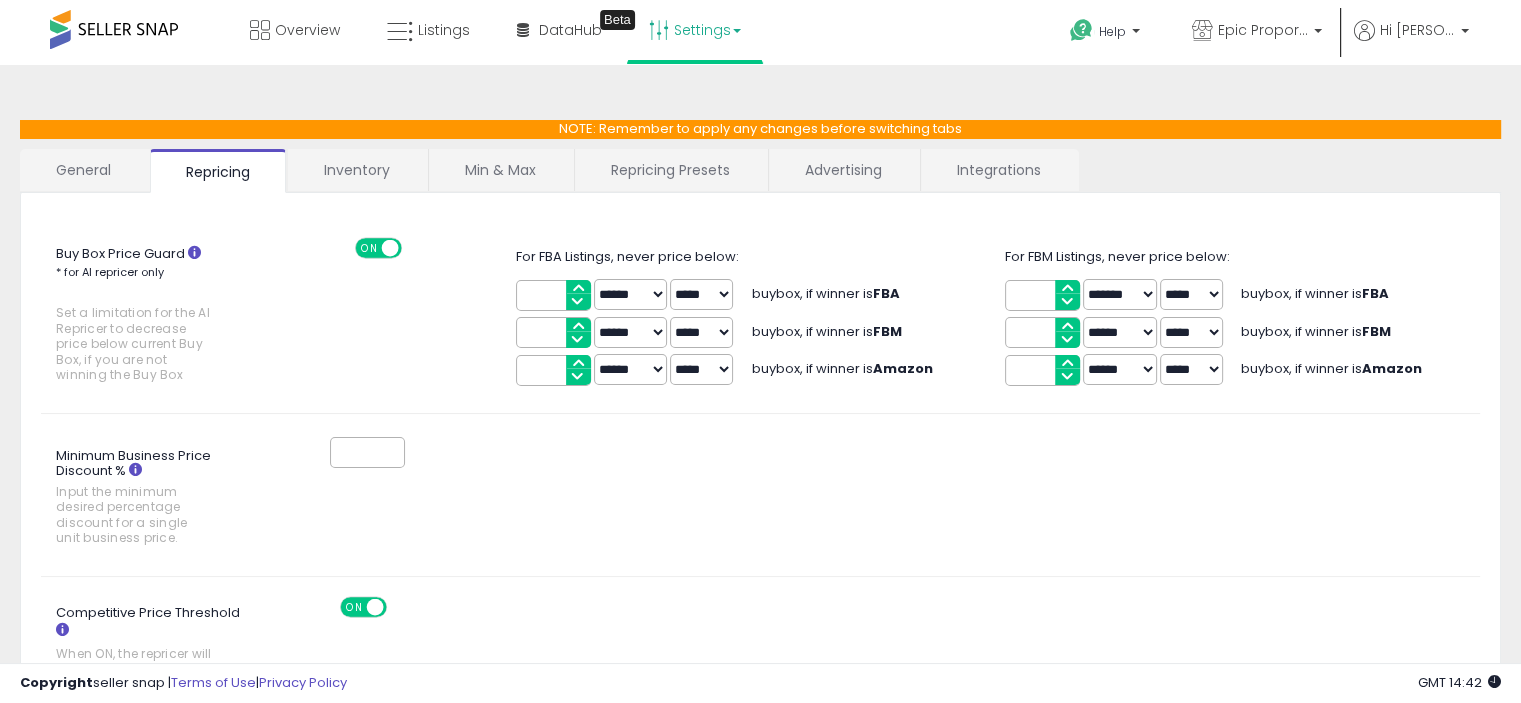 click on "Repricing Presets" at bounding box center (670, 170) 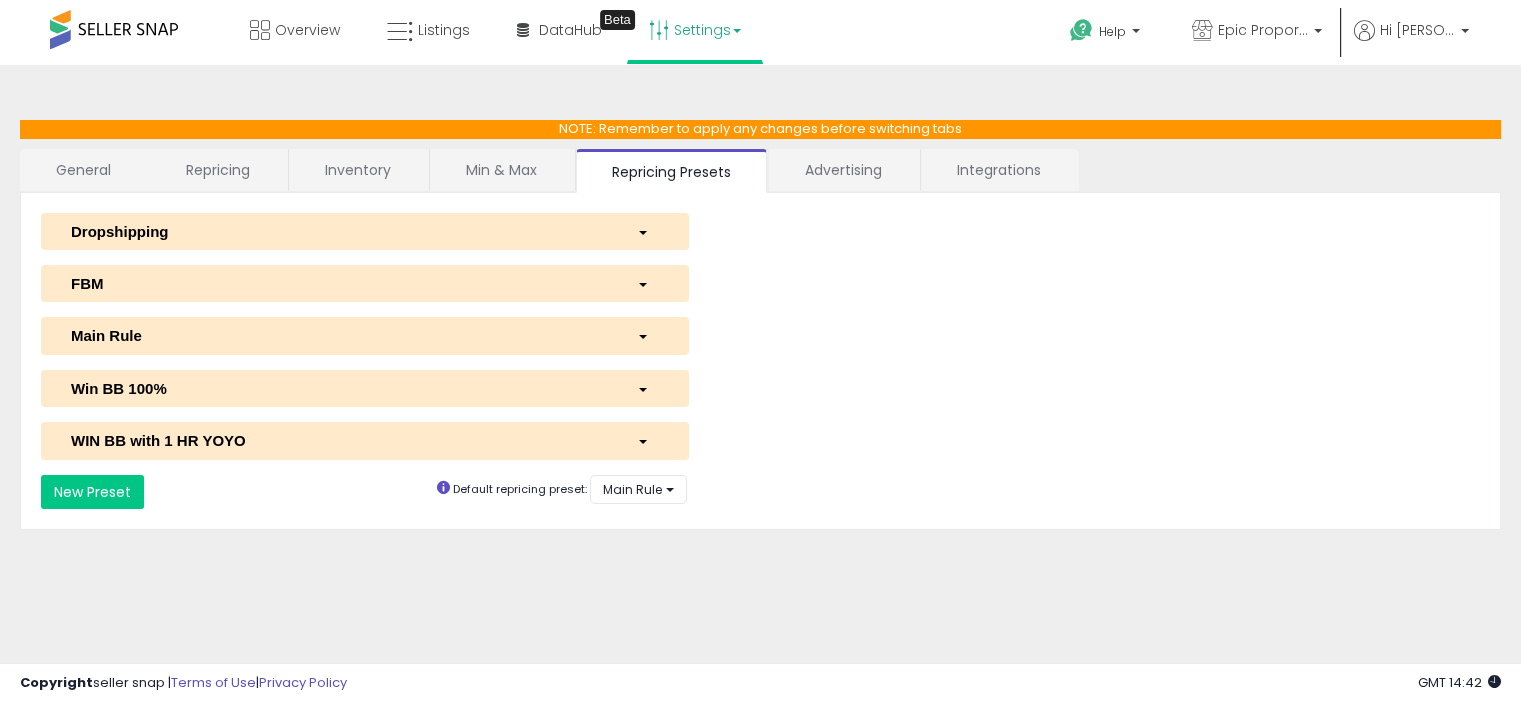 click at bounding box center (647, 335) 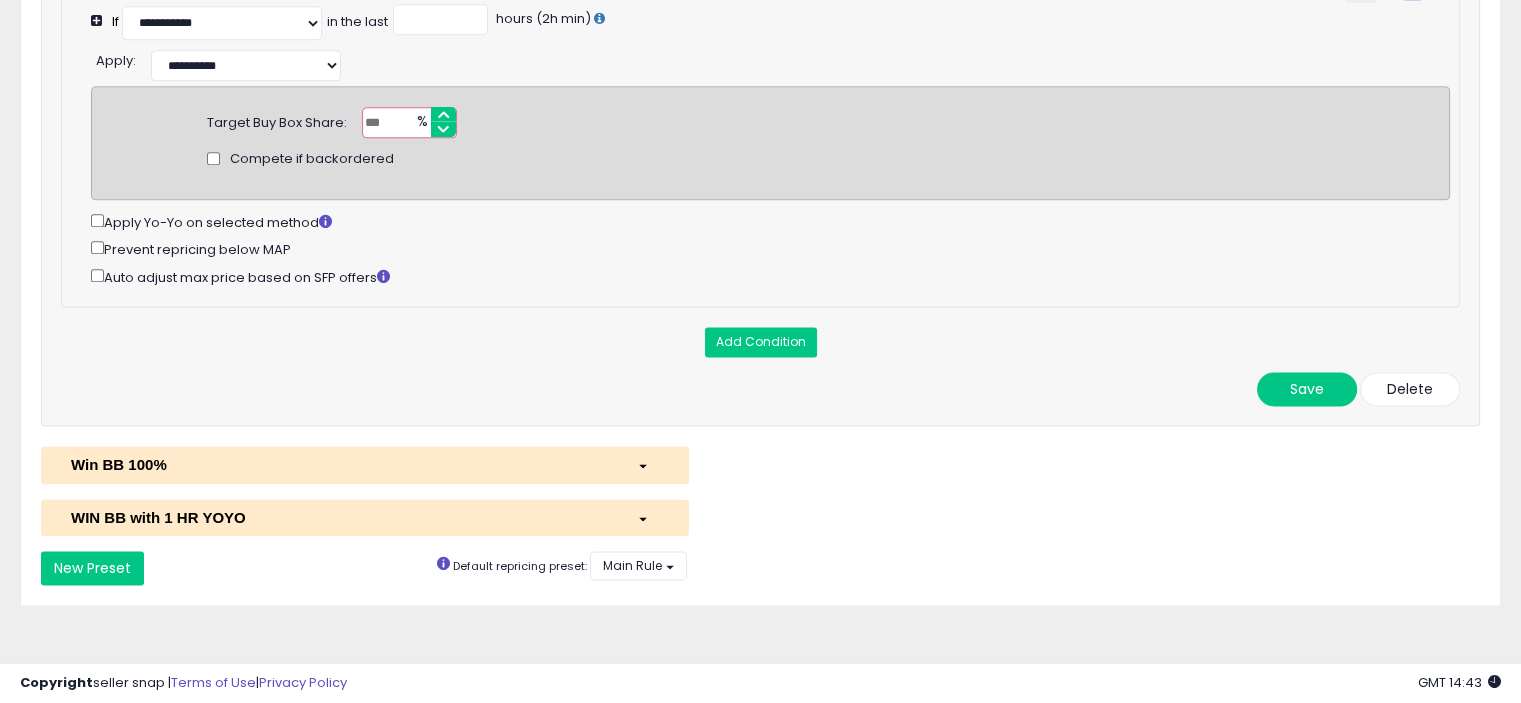 scroll, scrollTop: 2600, scrollLeft: 0, axis: vertical 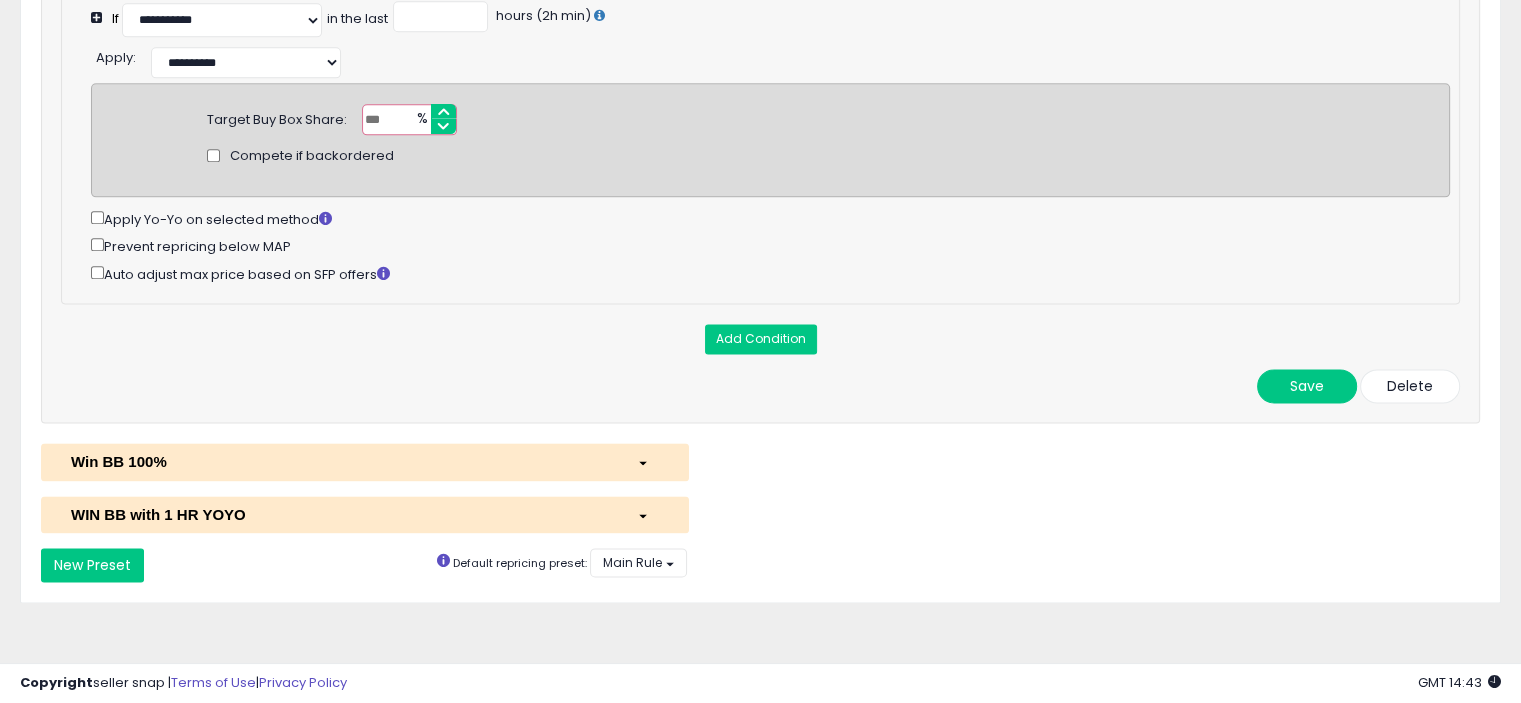 click at bounding box center (647, 461) 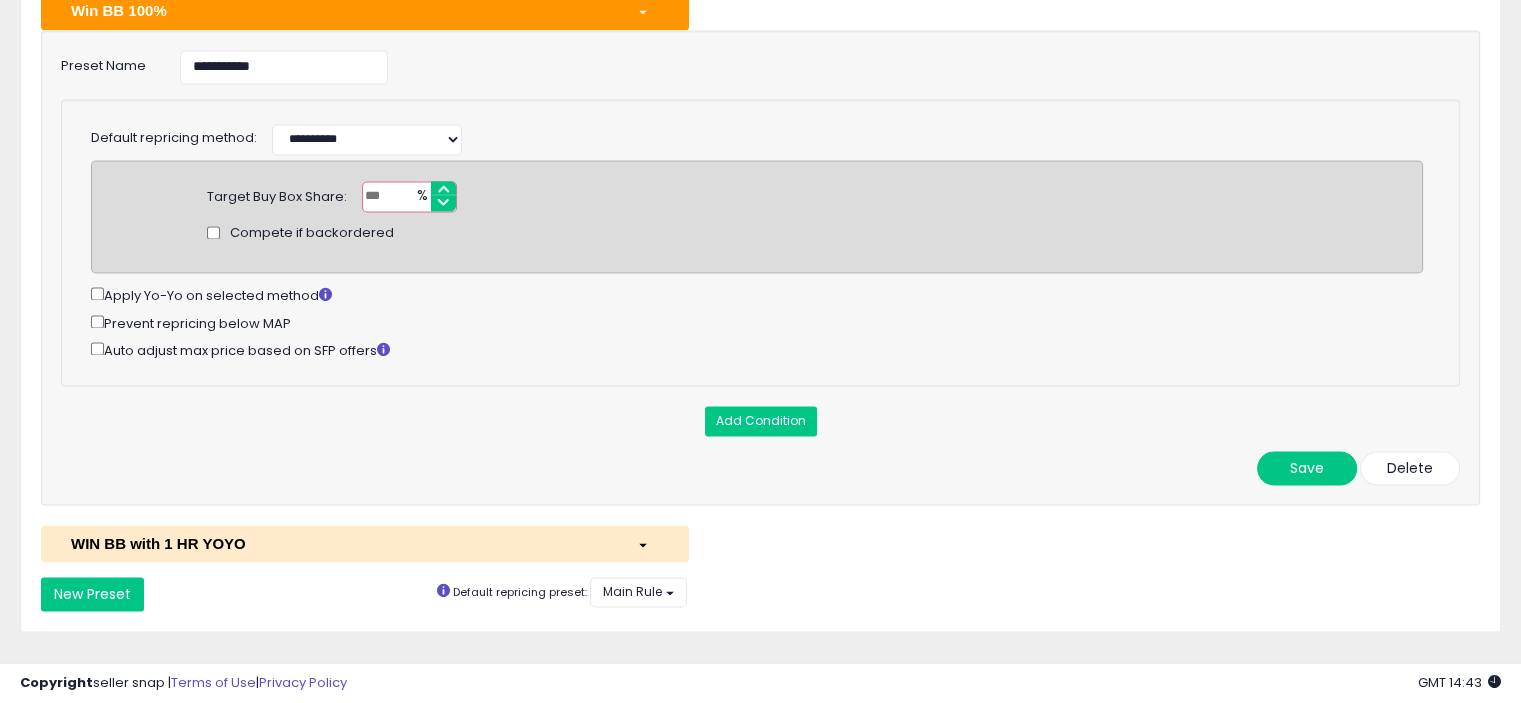 scroll, scrollTop: 3092, scrollLeft: 0, axis: vertical 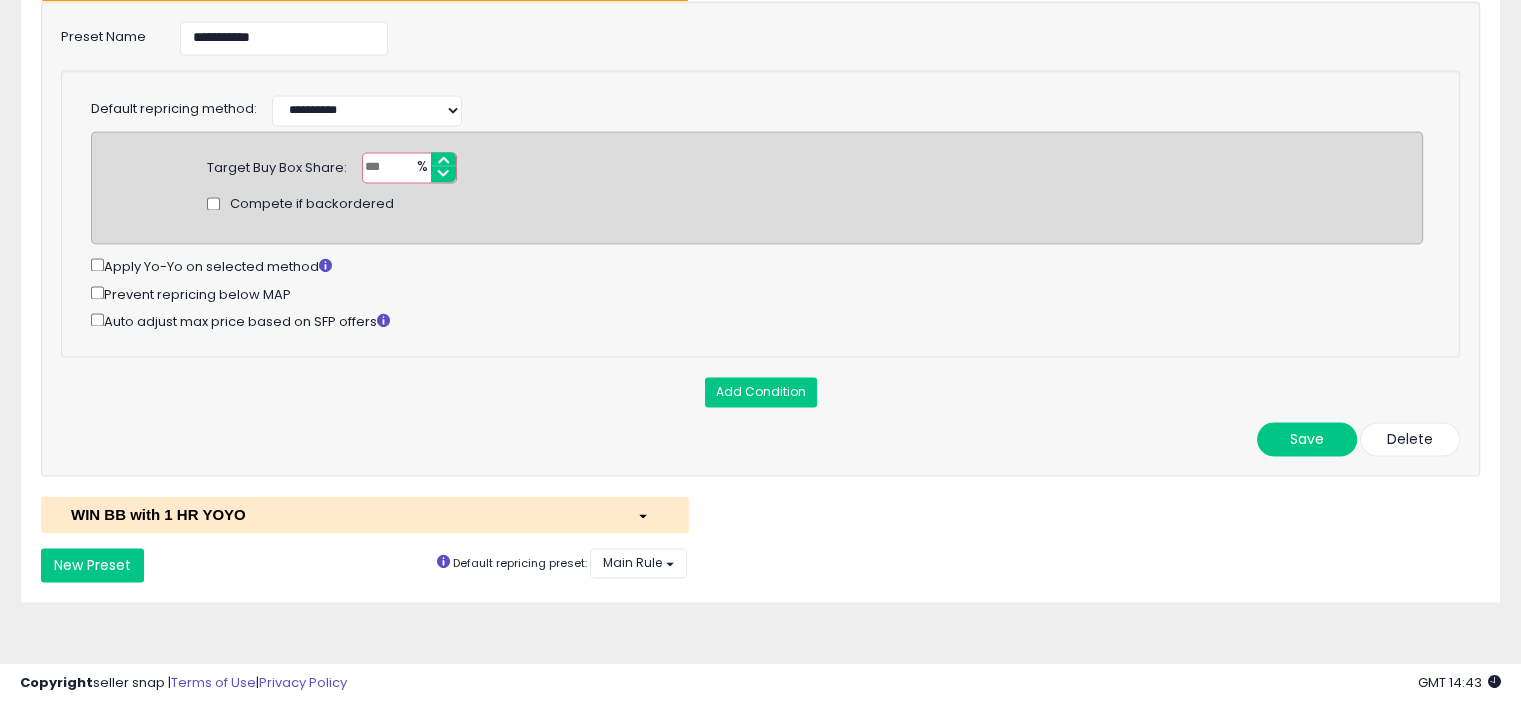 click at bounding box center [647, 514] 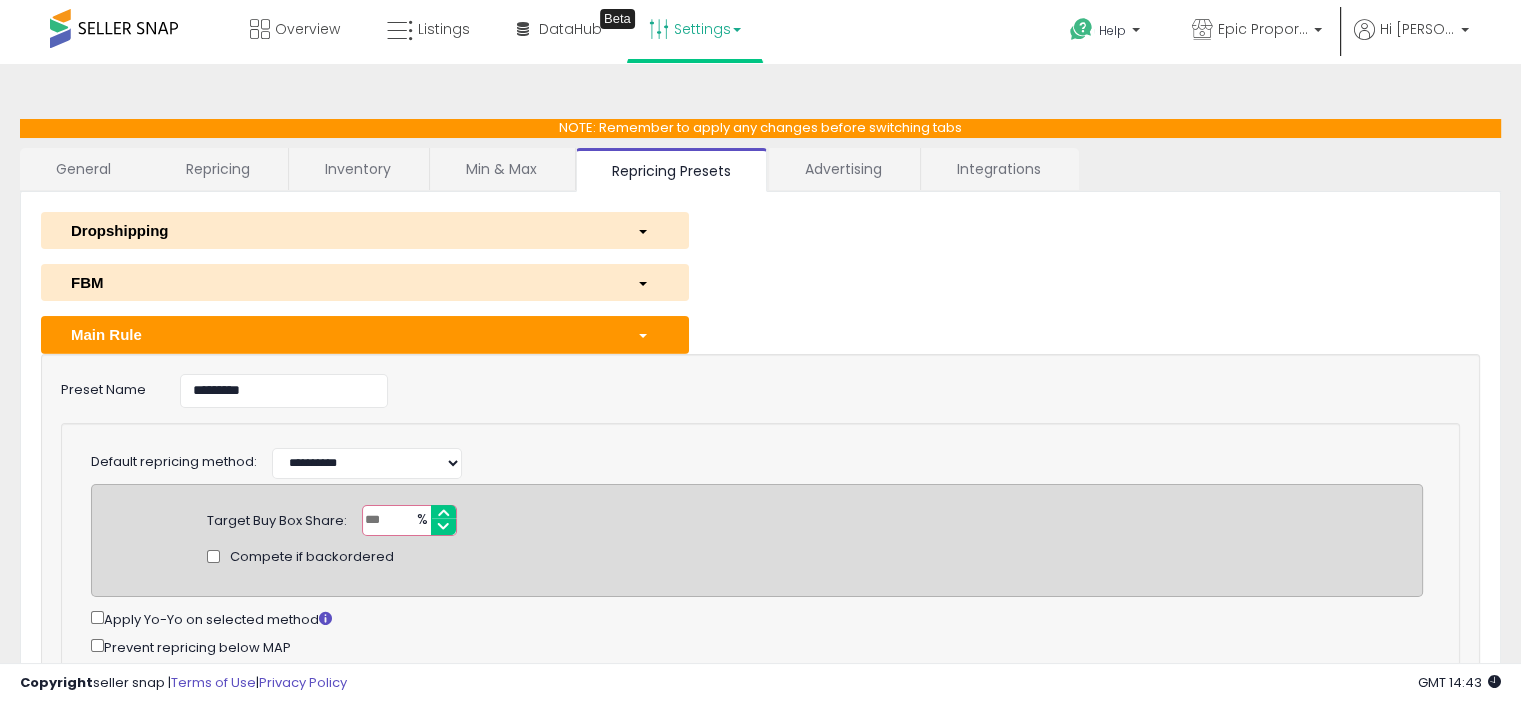scroll, scrollTop: 0, scrollLeft: 0, axis: both 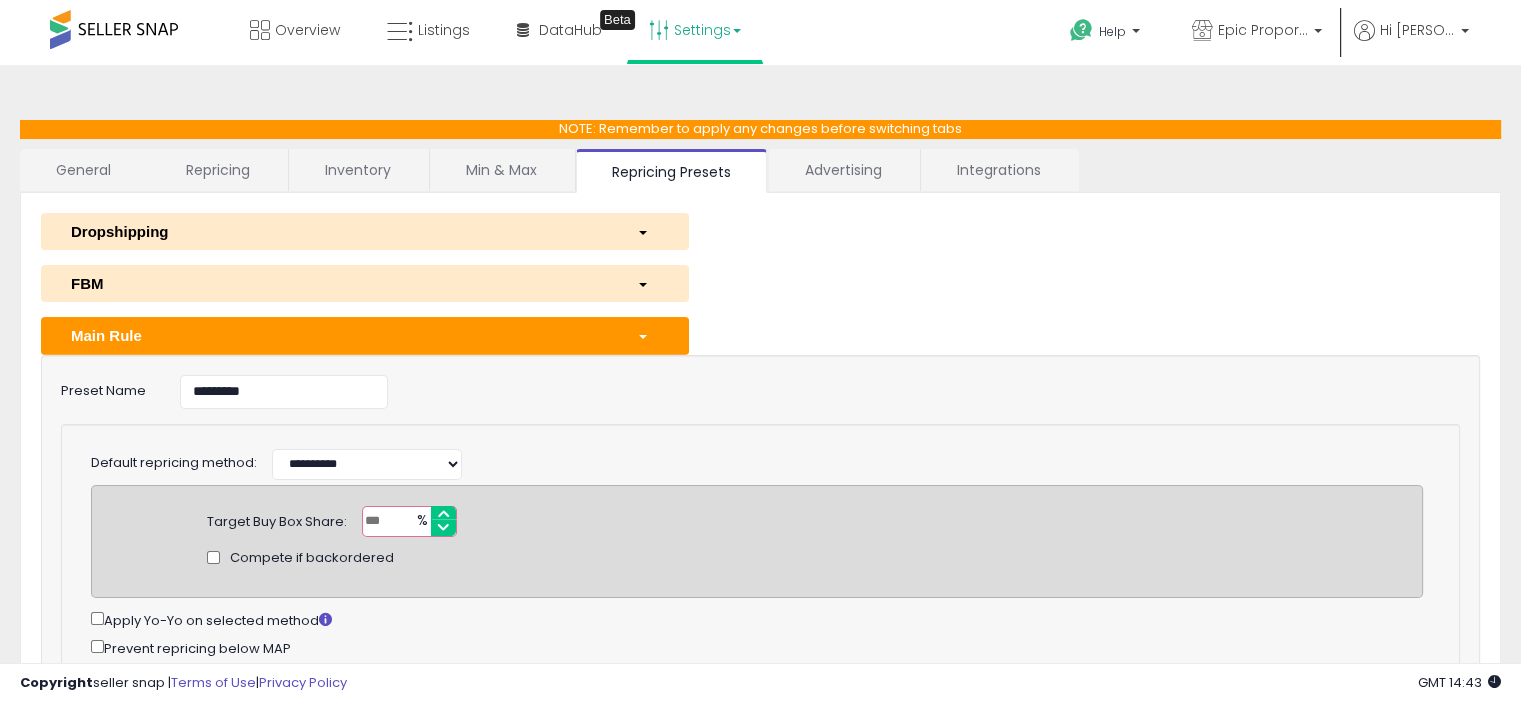 click at bounding box center [647, 231] 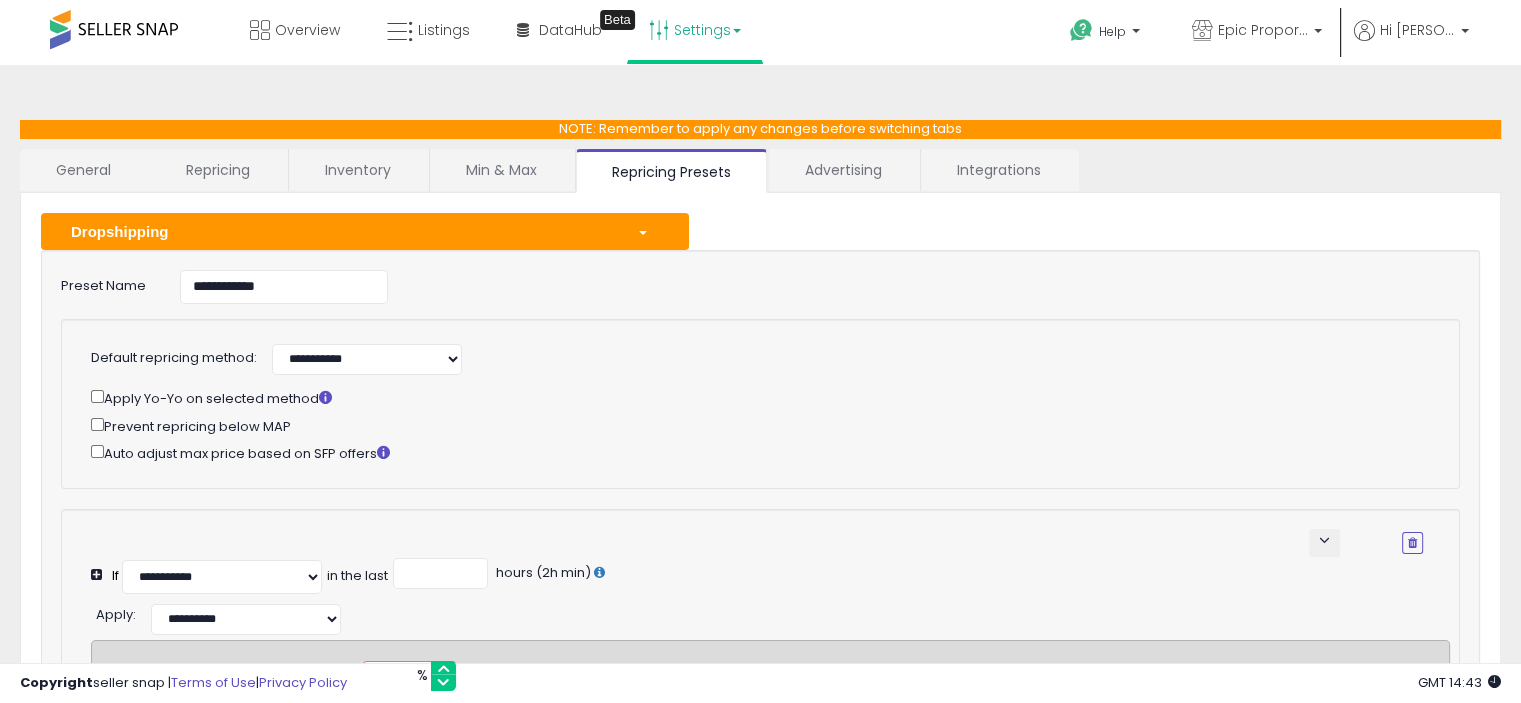 click at bounding box center [643, 233] 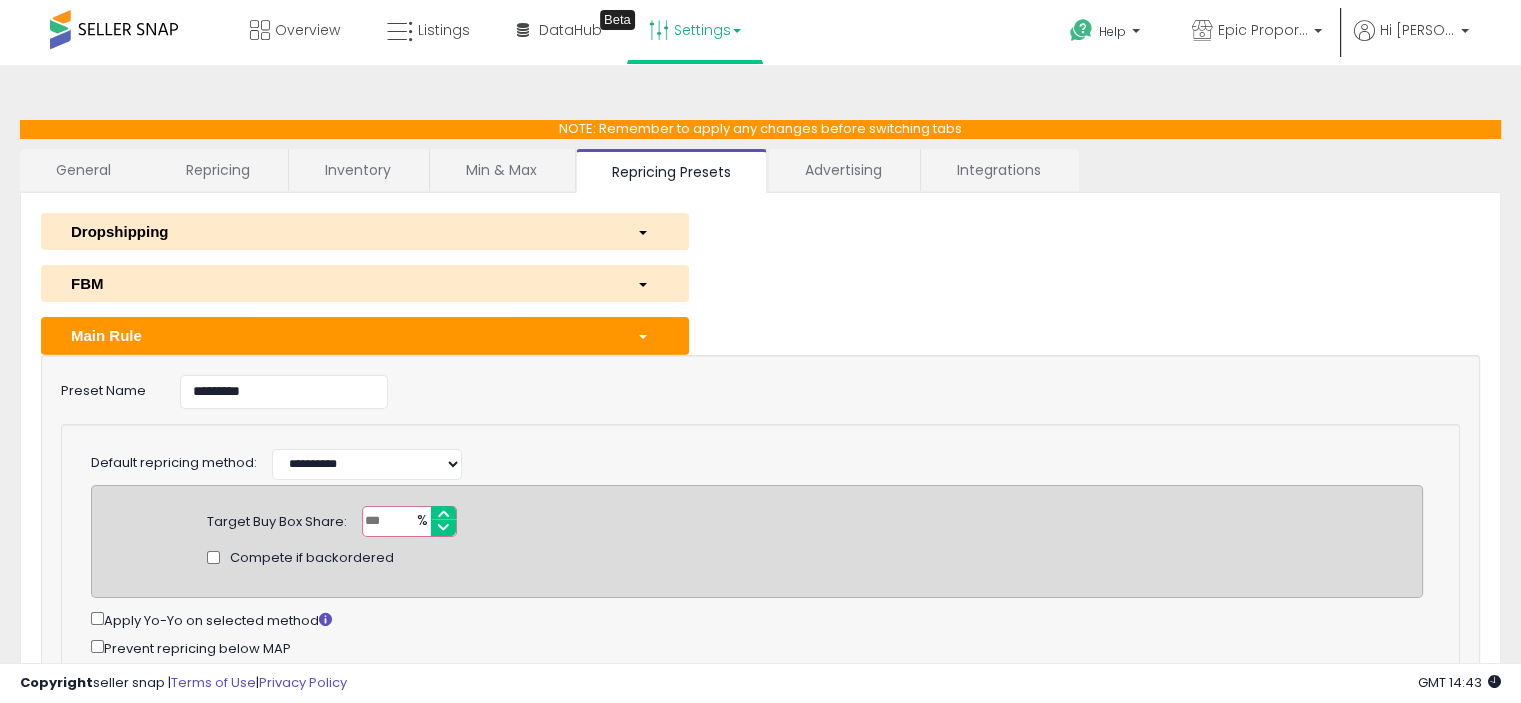 click at bounding box center [647, 283] 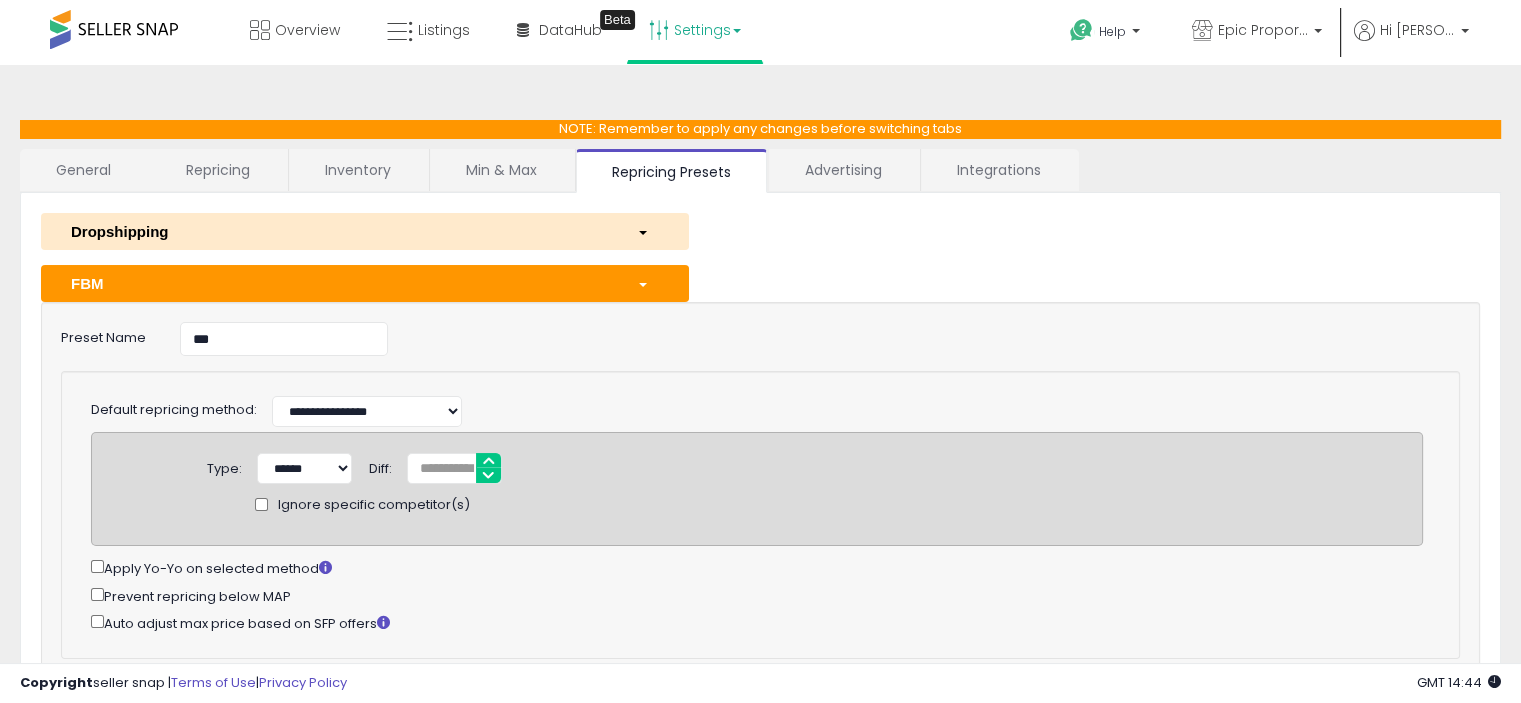 scroll, scrollTop: 0, scrollLeft: 0, axis: both 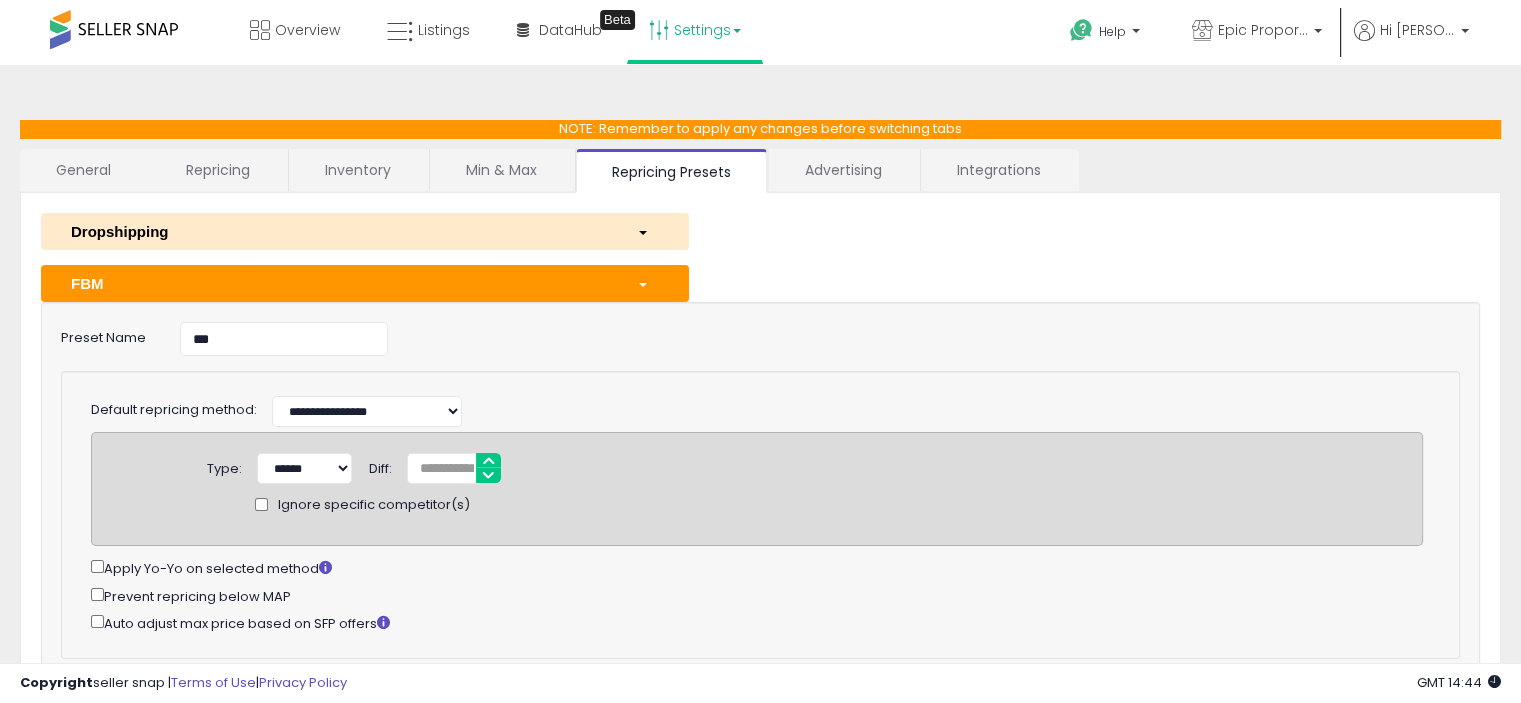 click on "Integrations" at bounding box center (999, 170) 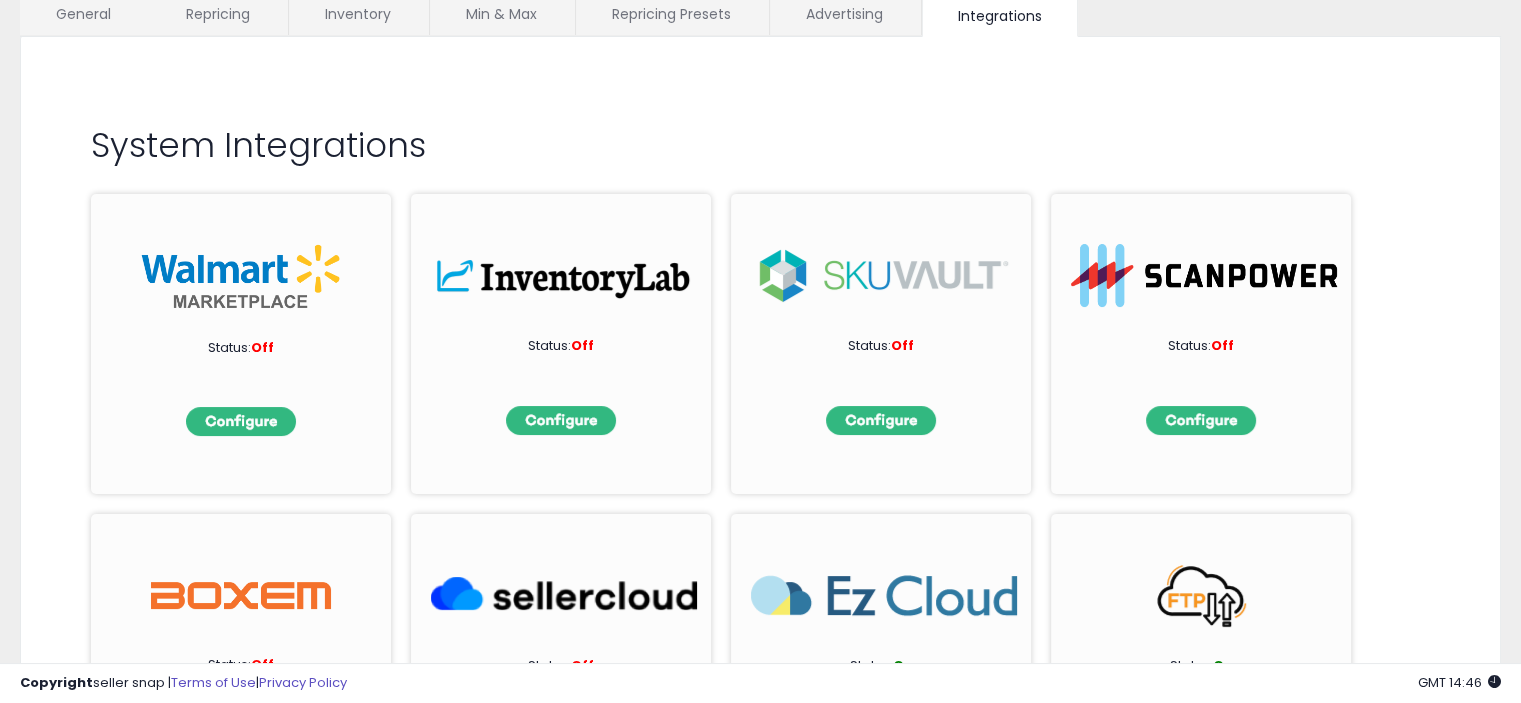 scroll, scrollTop: 0, scrollLeft: 0, axis: both 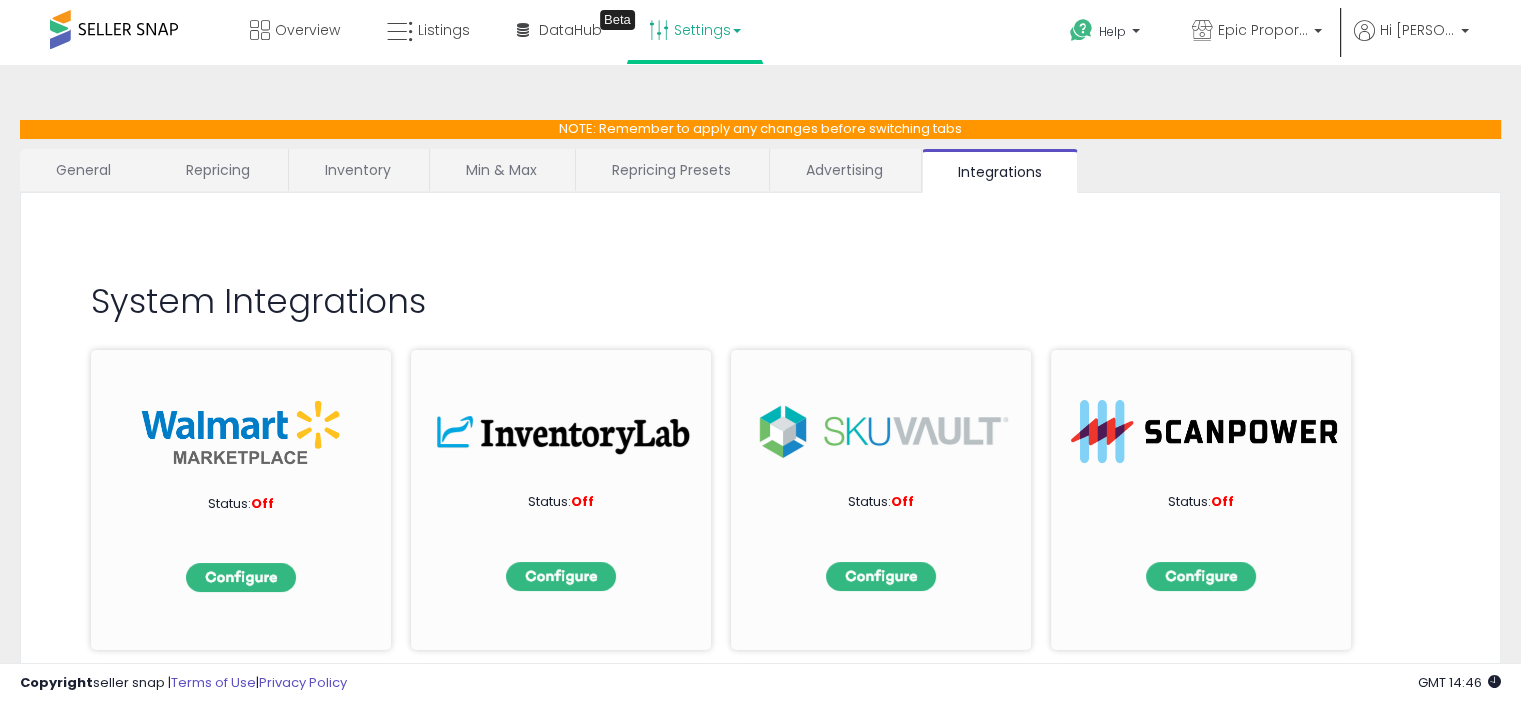 click on "Repricing" at bounding box center [218, 170] 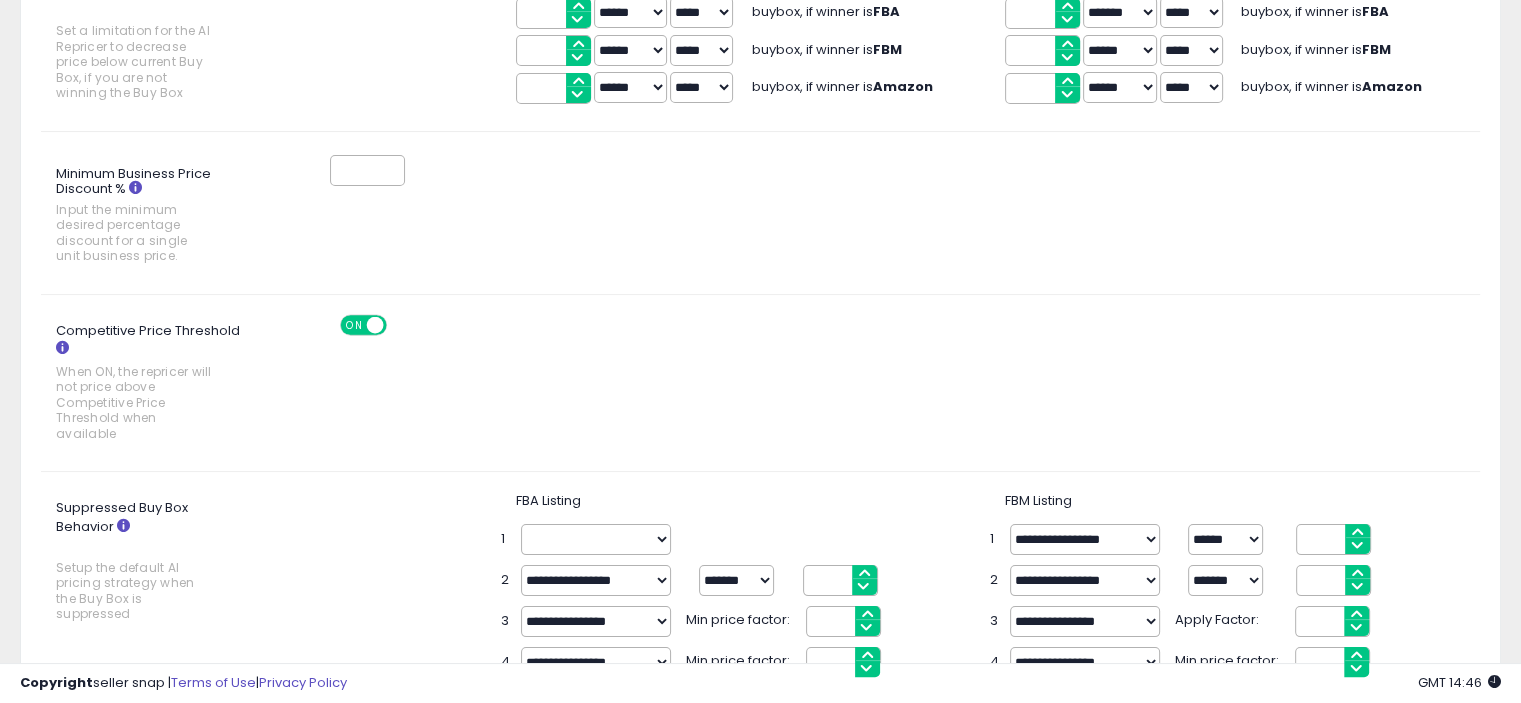 scroll, scrollTop: 63, scrollLeft: 0, axis: vertical 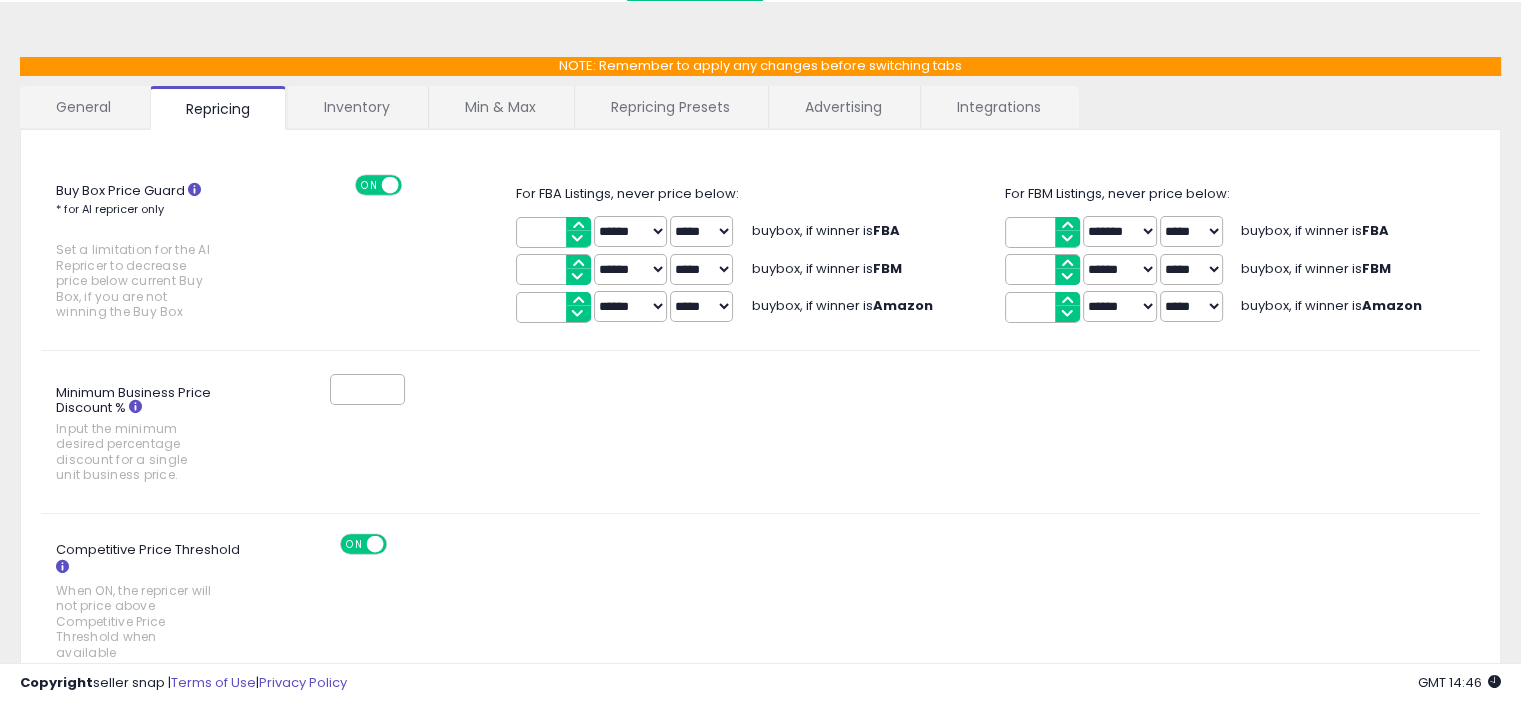 click on "General" at bounding box center (84, 107) 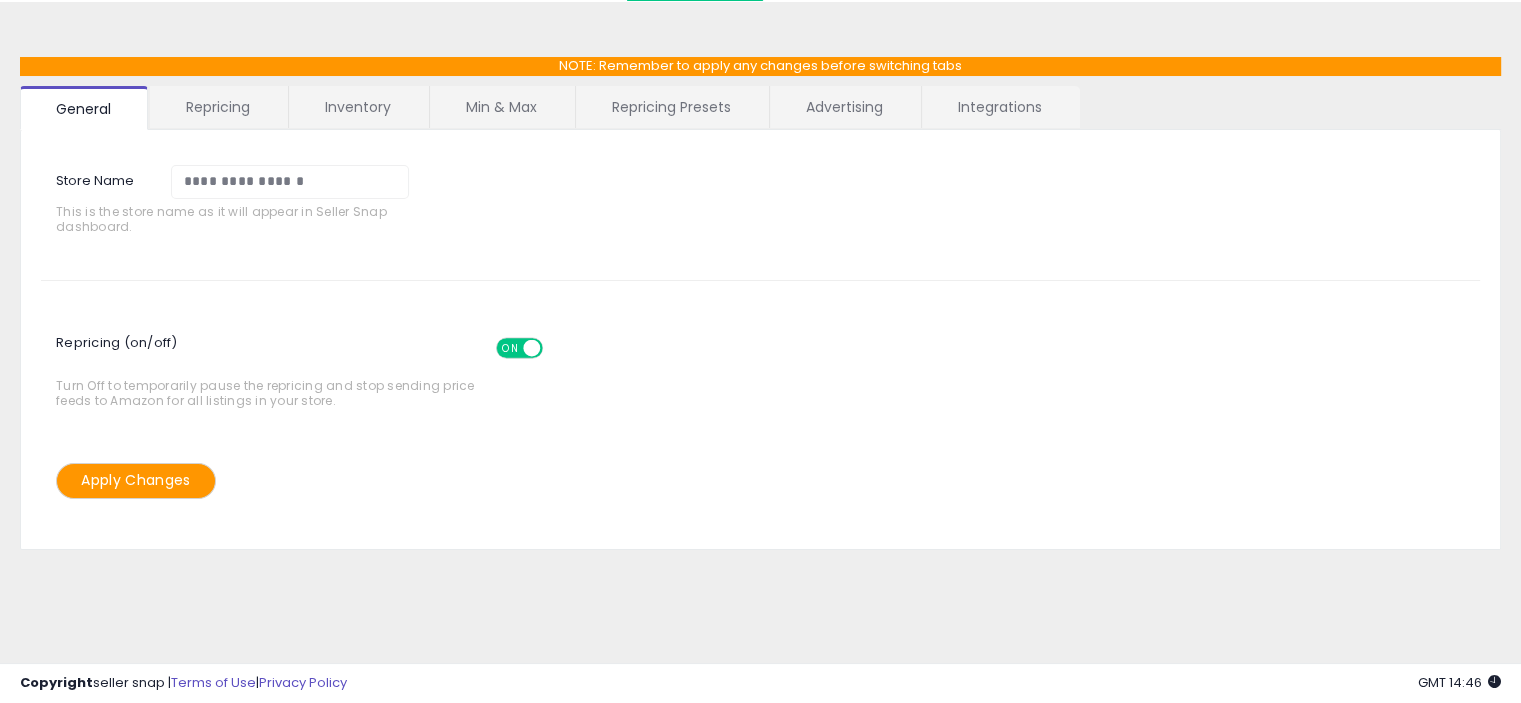 click on "Inventory" at bounding box center [358, 107] 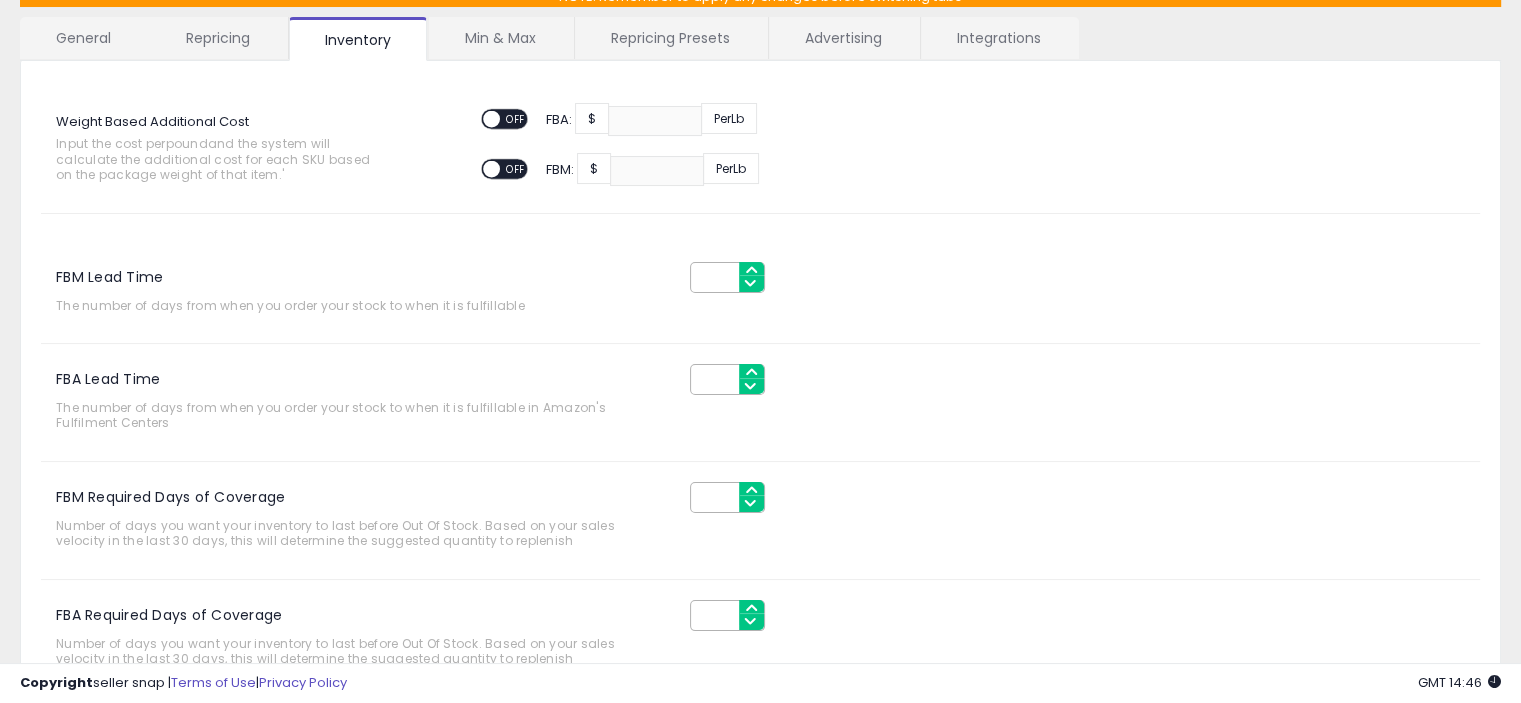 scroll, scrollTop: 0, scrollLeft: 0, axis: both 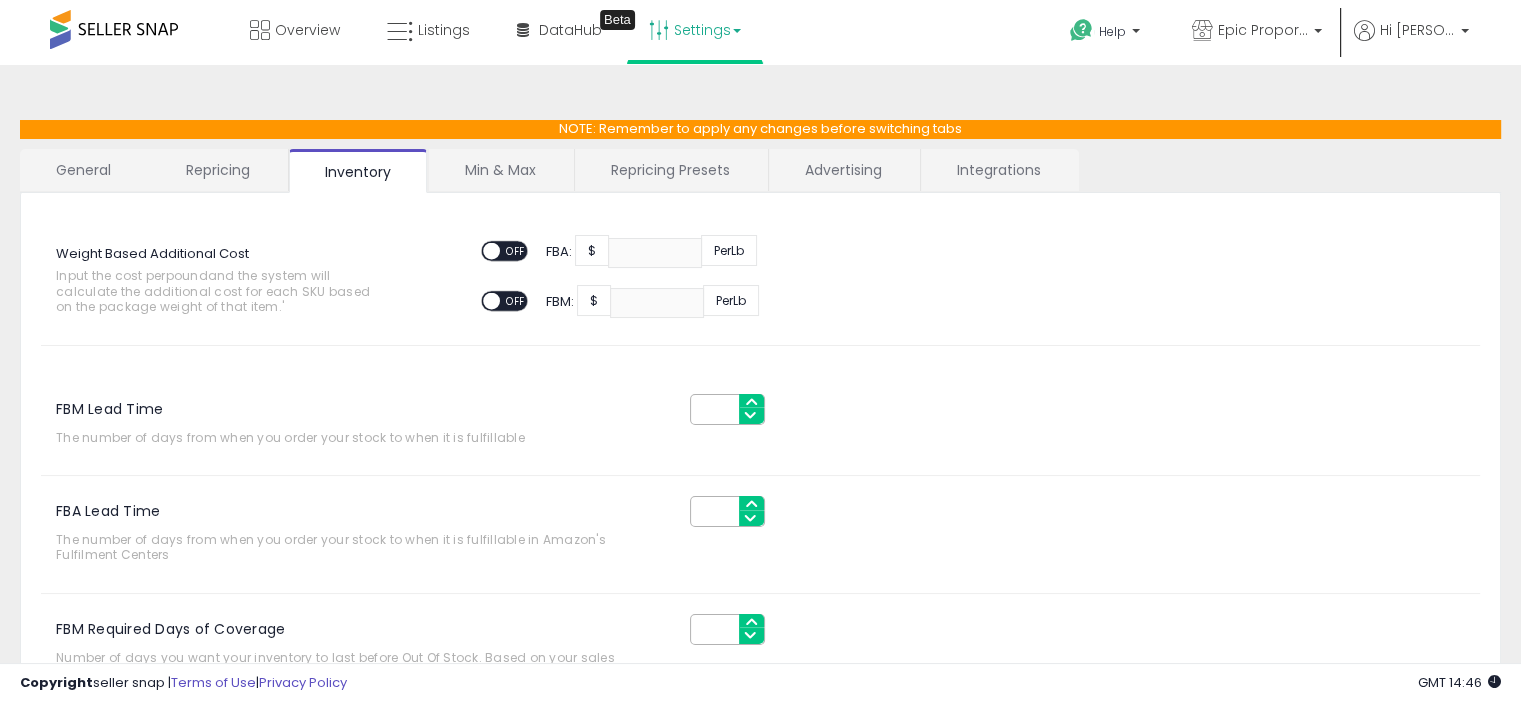 click on "Min & Max" at bounding box center [500, 170] 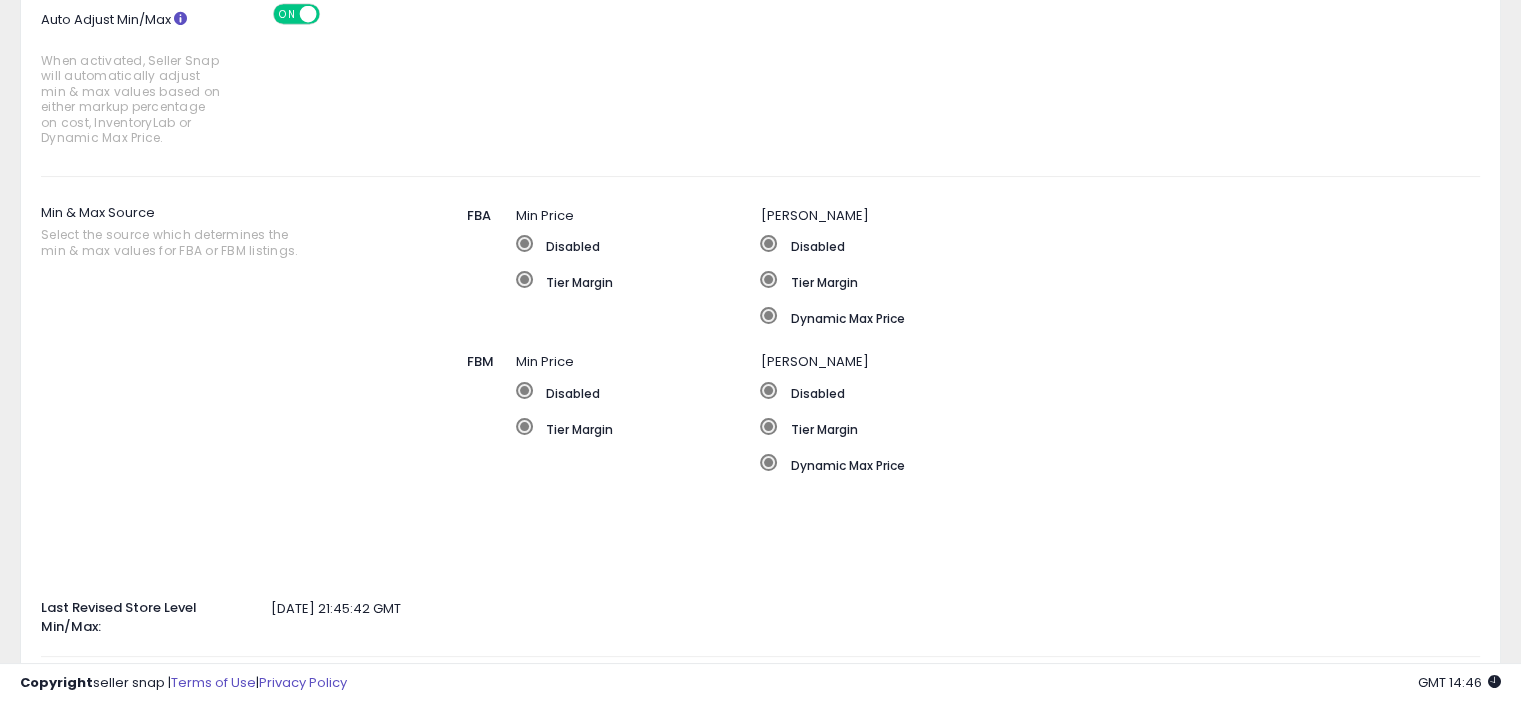scroll, scrollTop: 0, scrollLeft: 0, axis: both 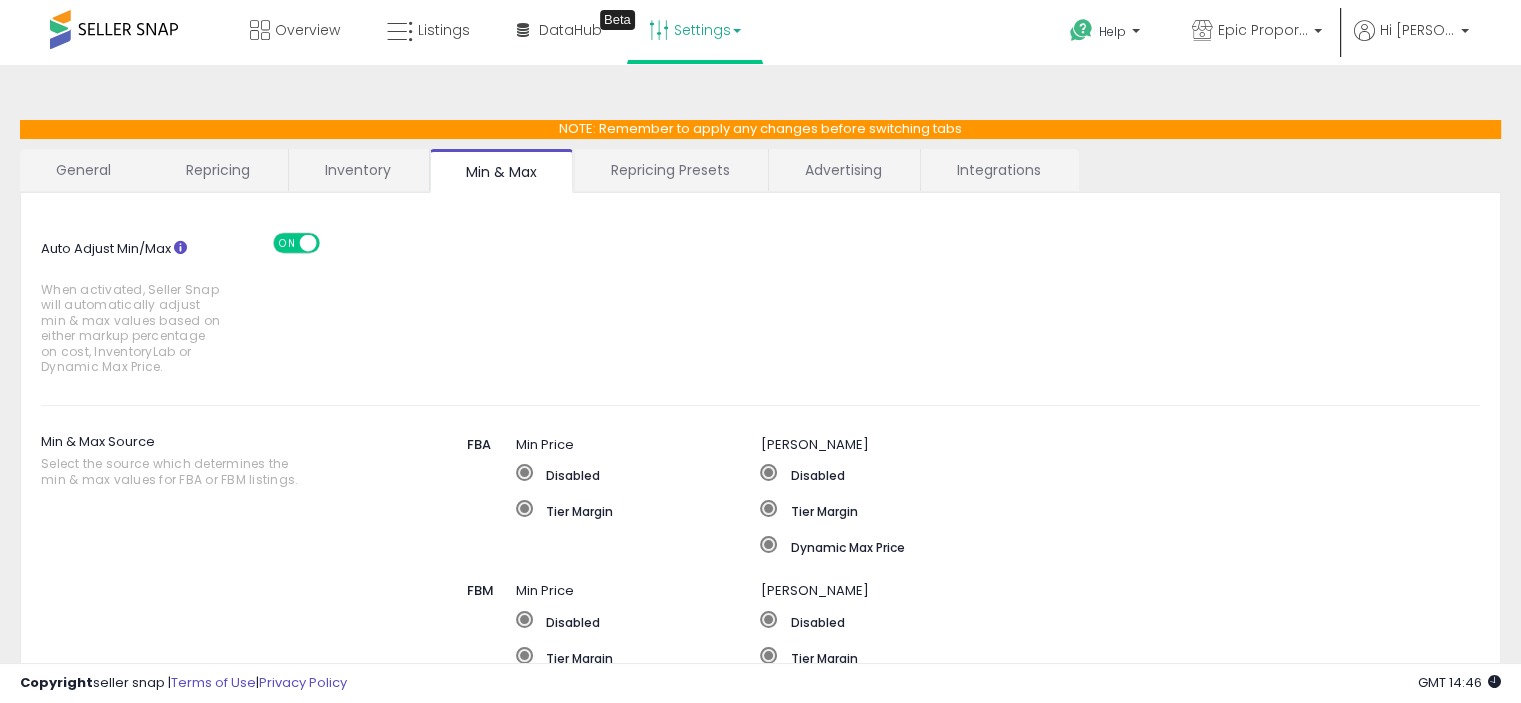 click on "Repricing Presets" at bounding box center [670, 170] 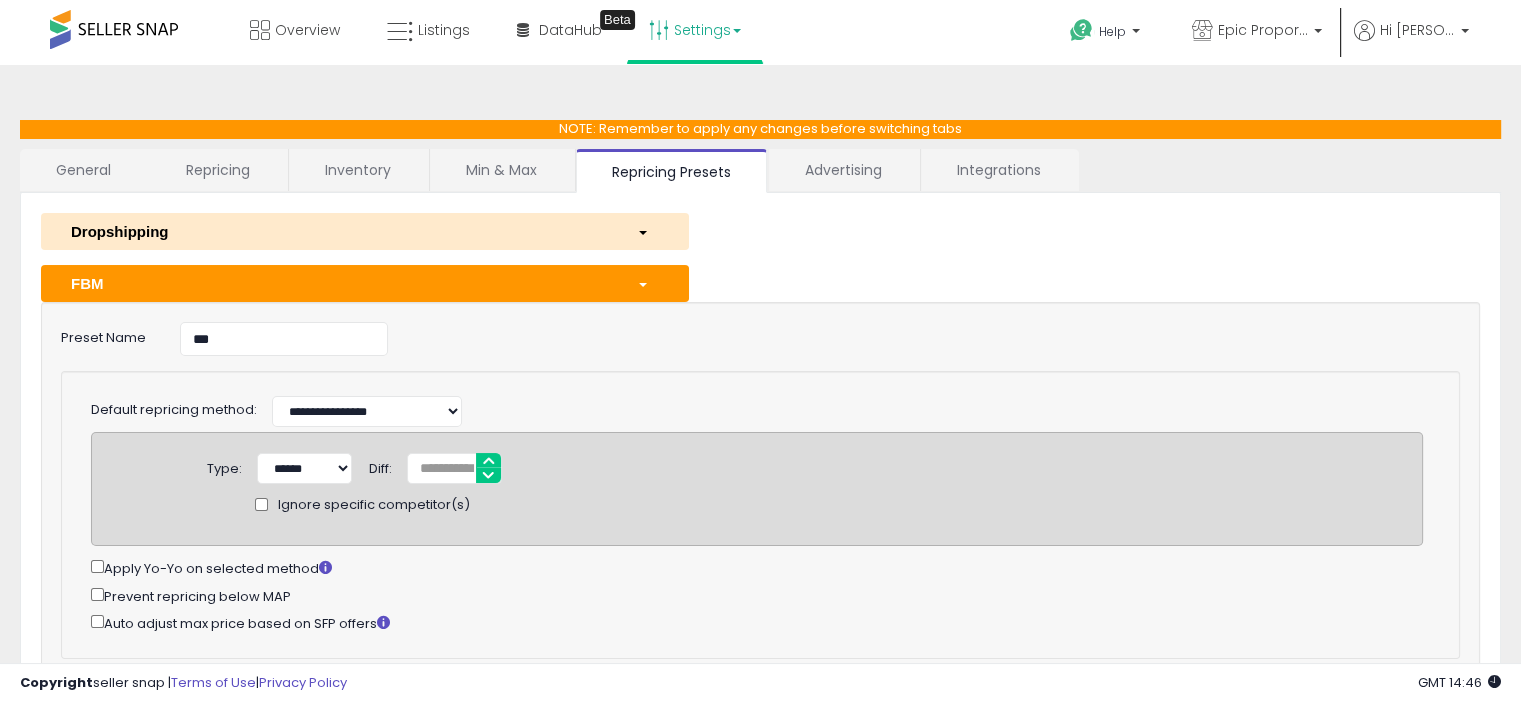 click at bounding box center (647, 283) 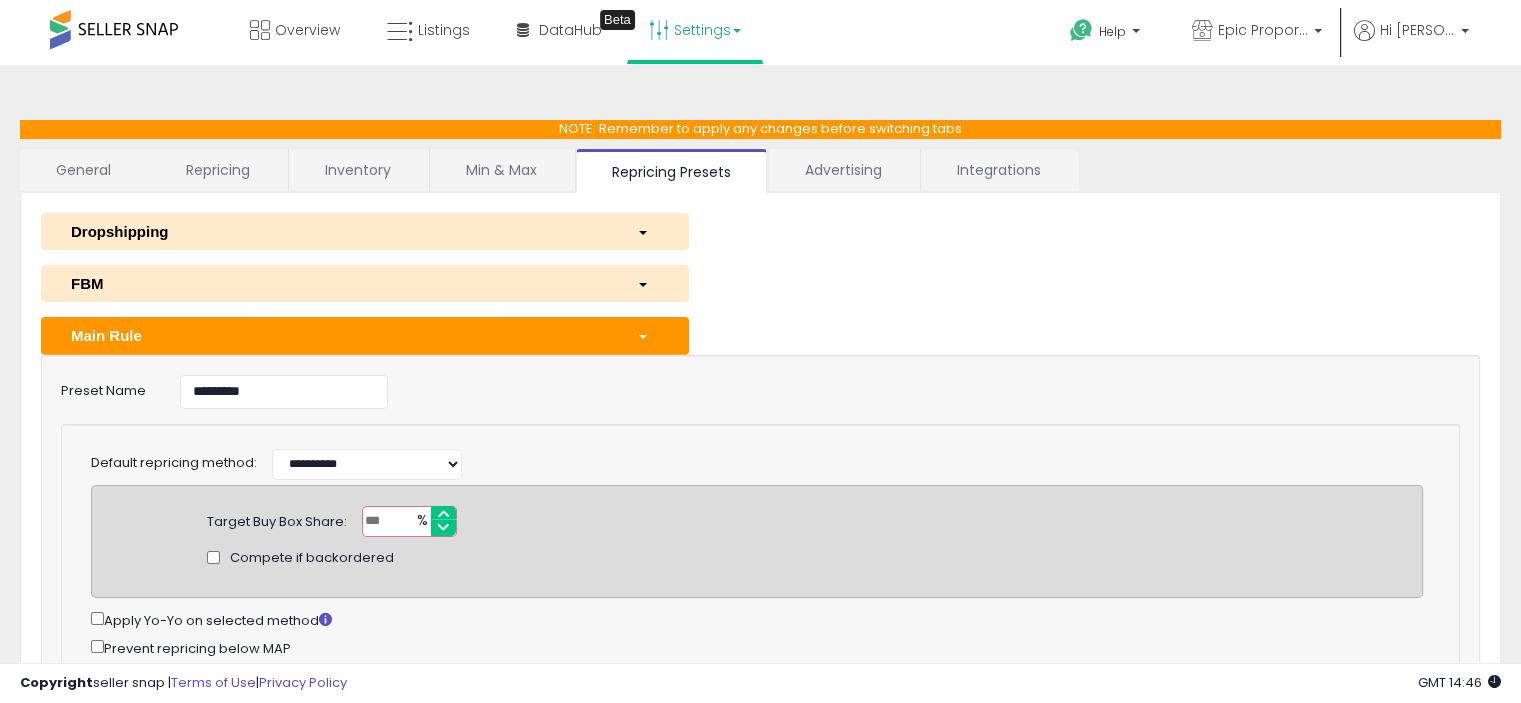 click at bounding box center [647, 335] 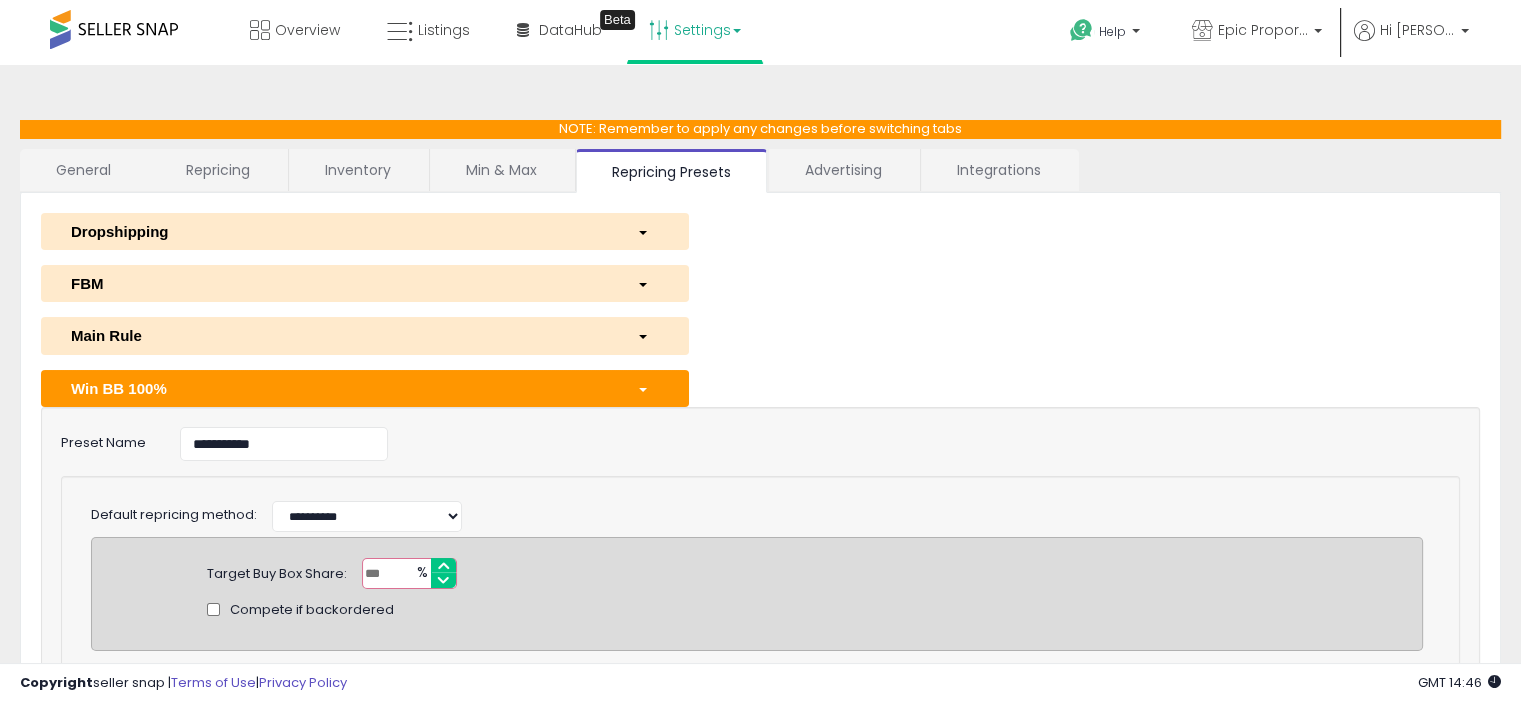 click at bounding box center (647, 388) 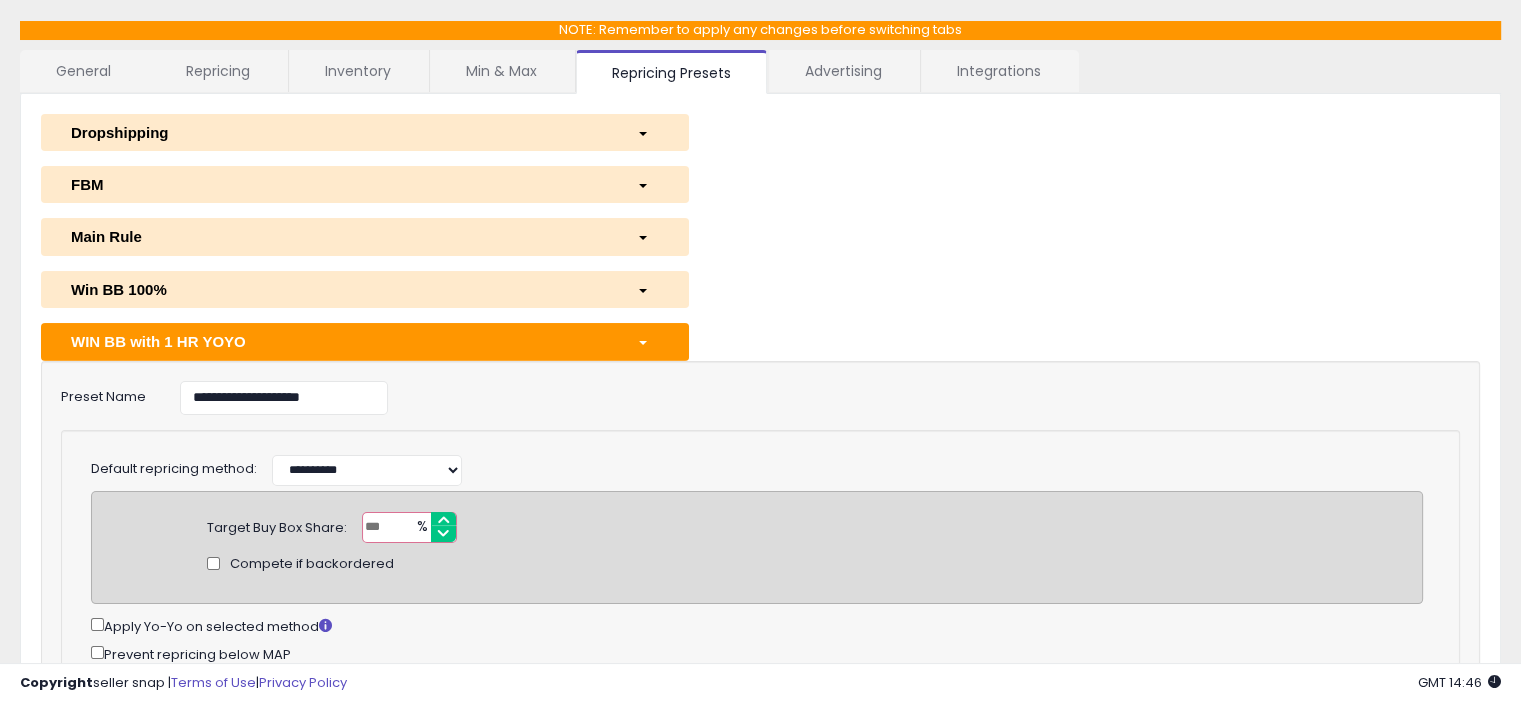 scroll, scrollTop: 100, scrollLeft: 0, axis: vertical 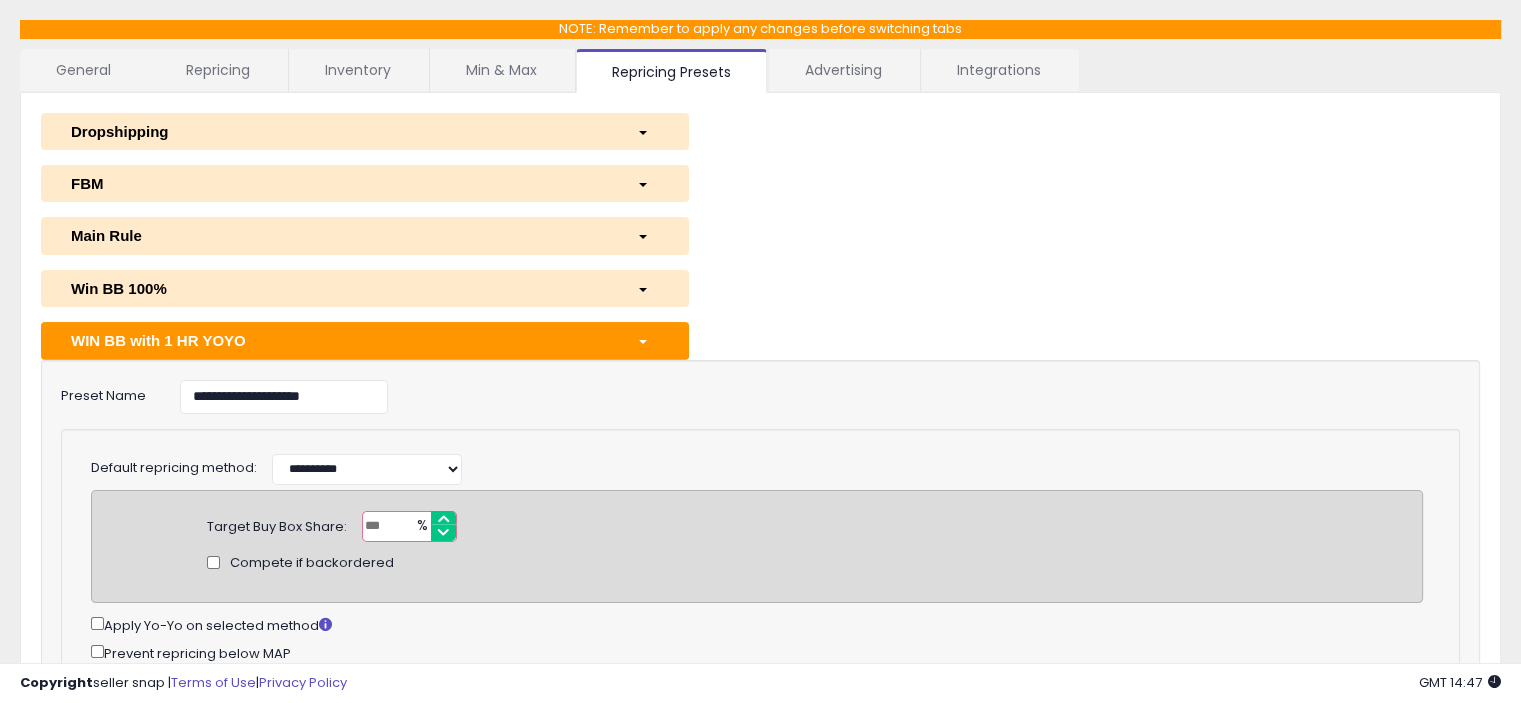click on "WIN BB with 1 HR YOYO" at bounding box center (365, 340) 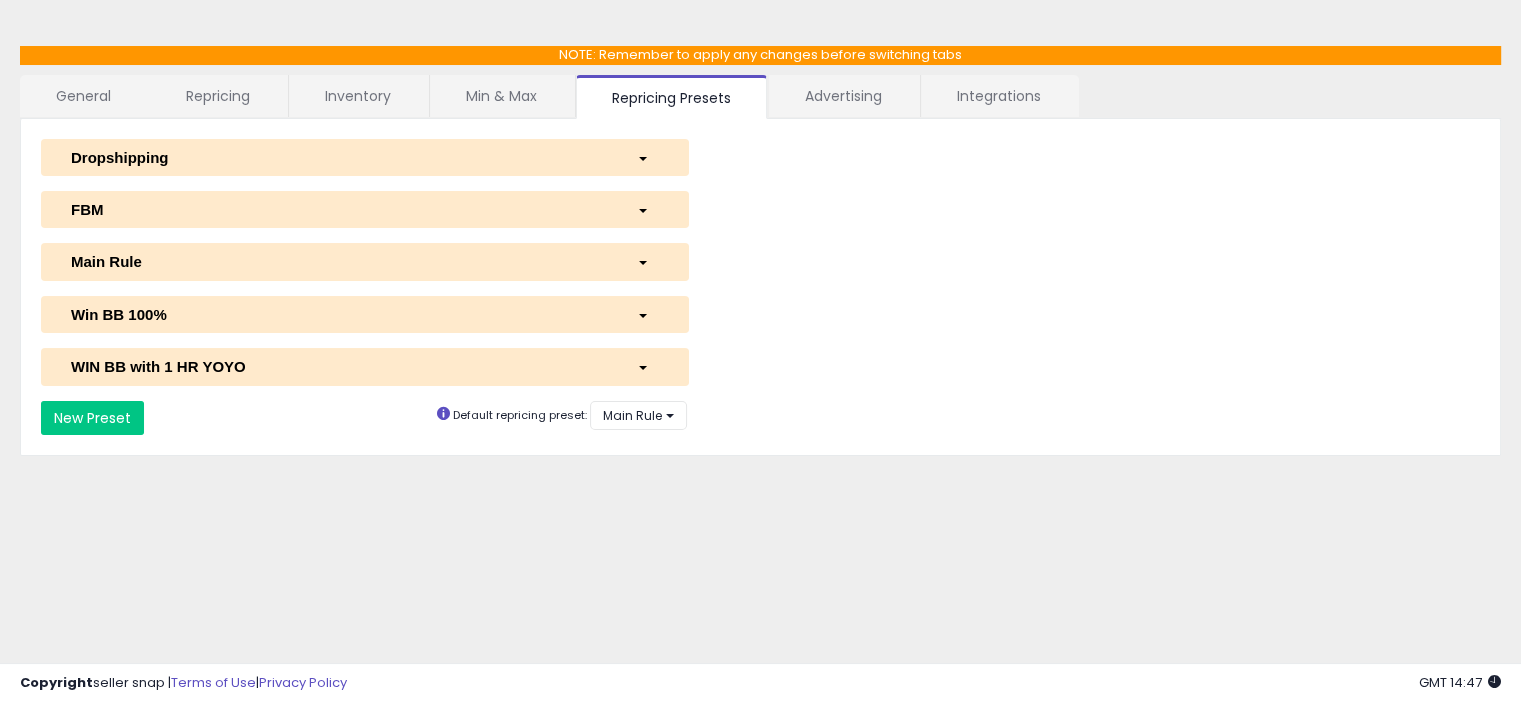 scroll, scrollTop: 61, scrollLeft: 0, axis: vertical 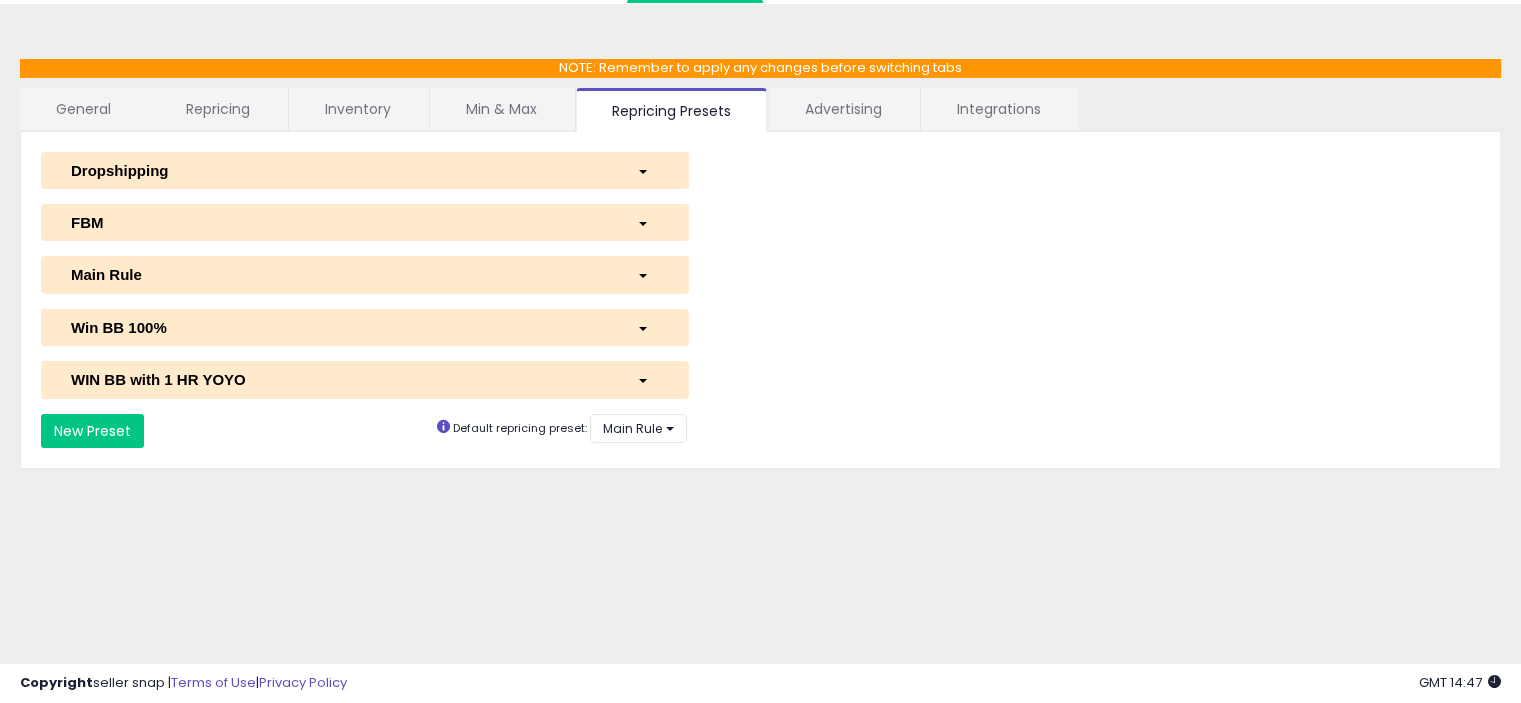 click at bounding box center [647, 274] 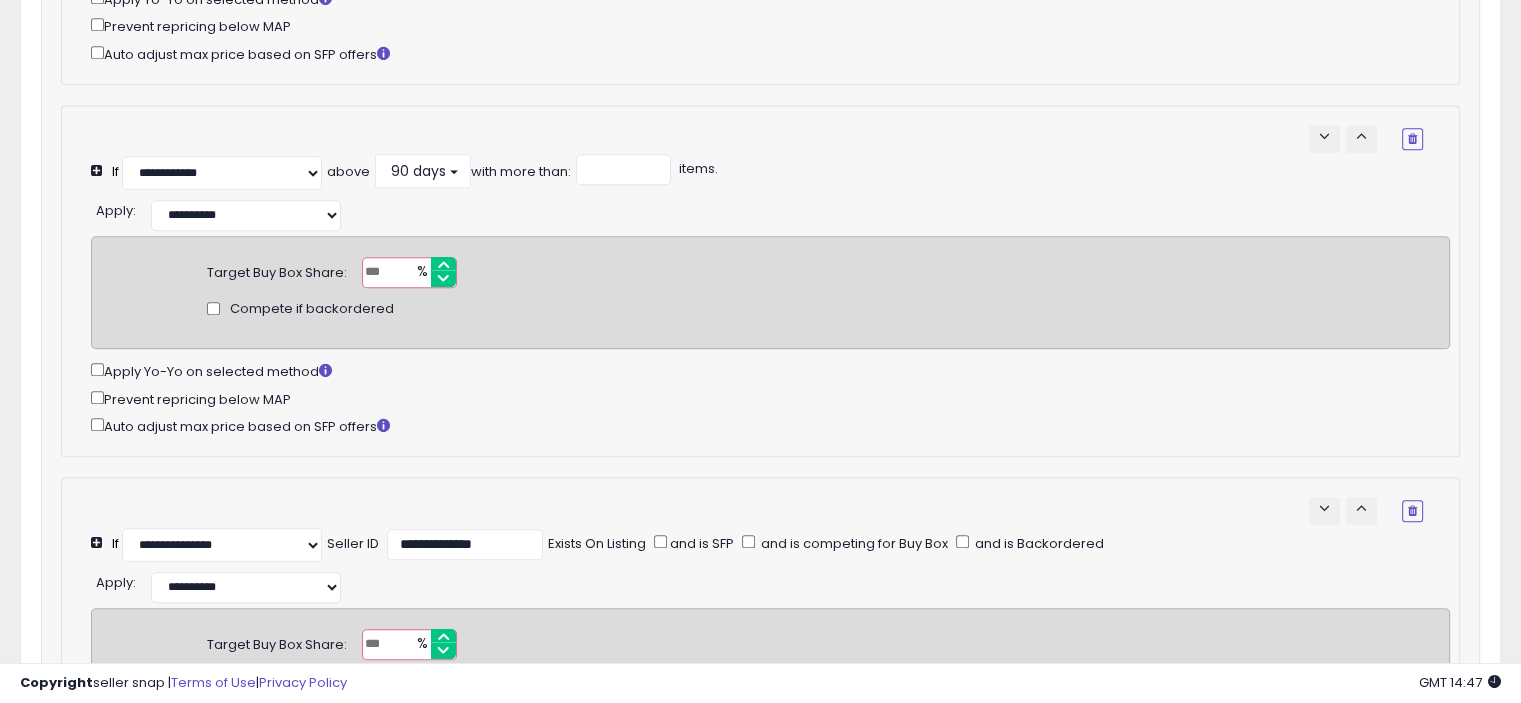 scroll, scrollTop: 1661, scrollLeft: 0, axis: vertical 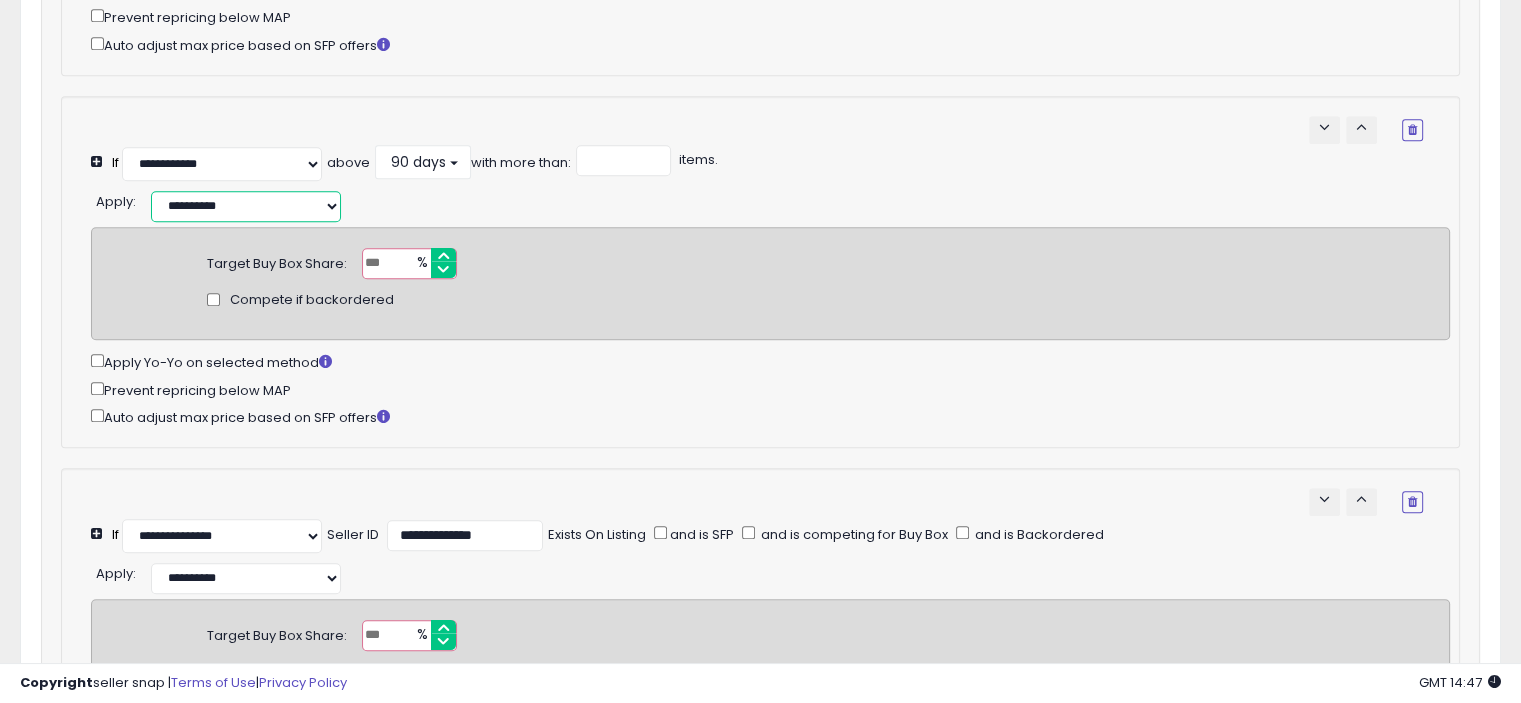 click on "**********" at bounding box center [246, 206] 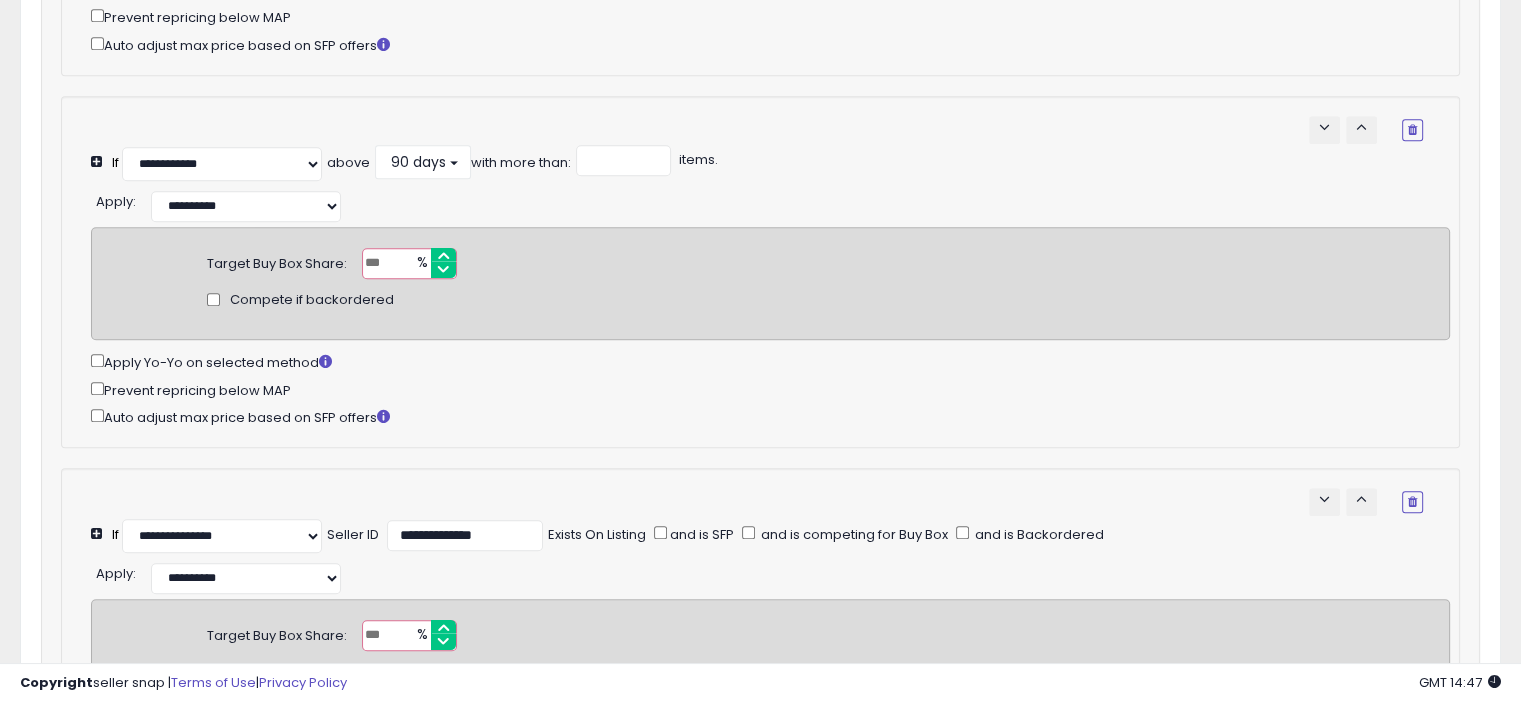 click on "**********" at bounding box center [757, 148] 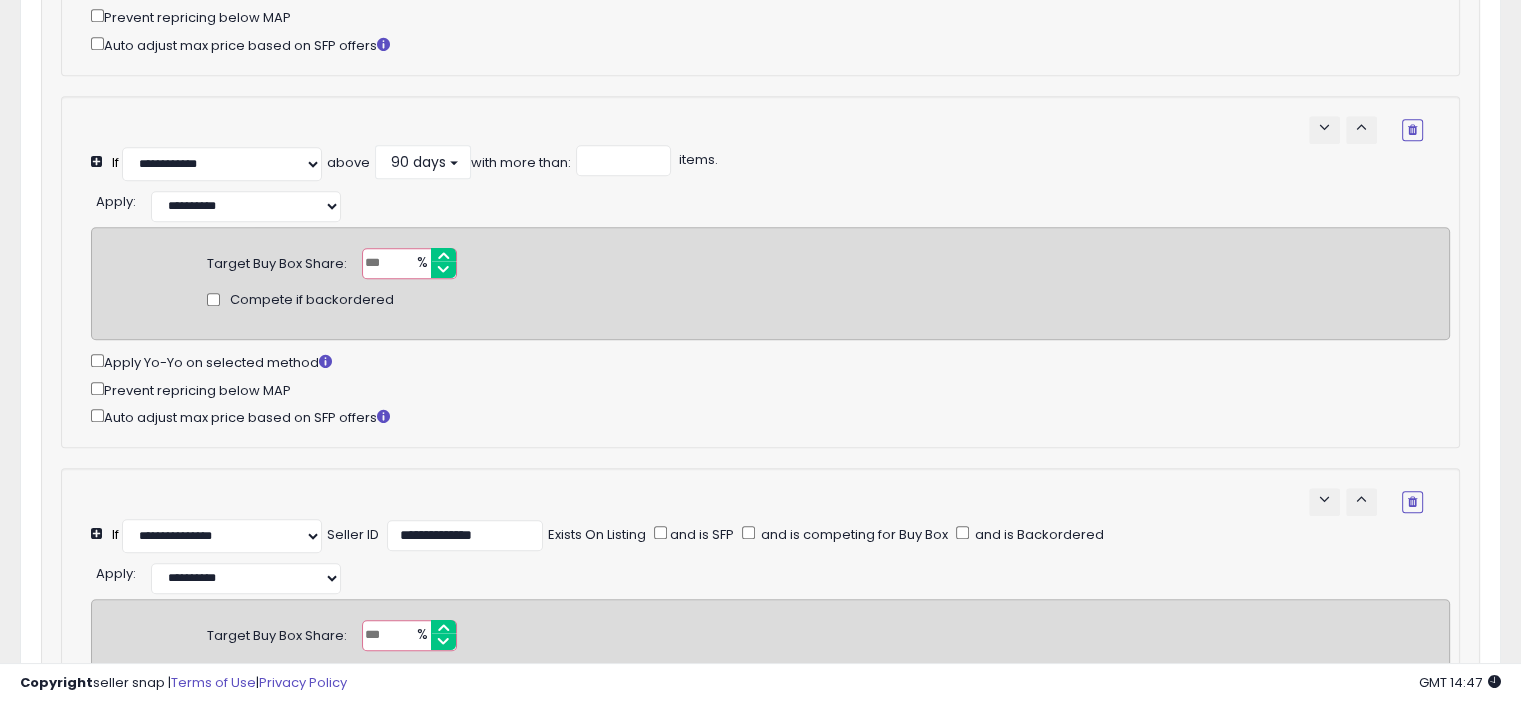 scroll, scrollTop: 1761, scrollLeft: 0, axis: vertical 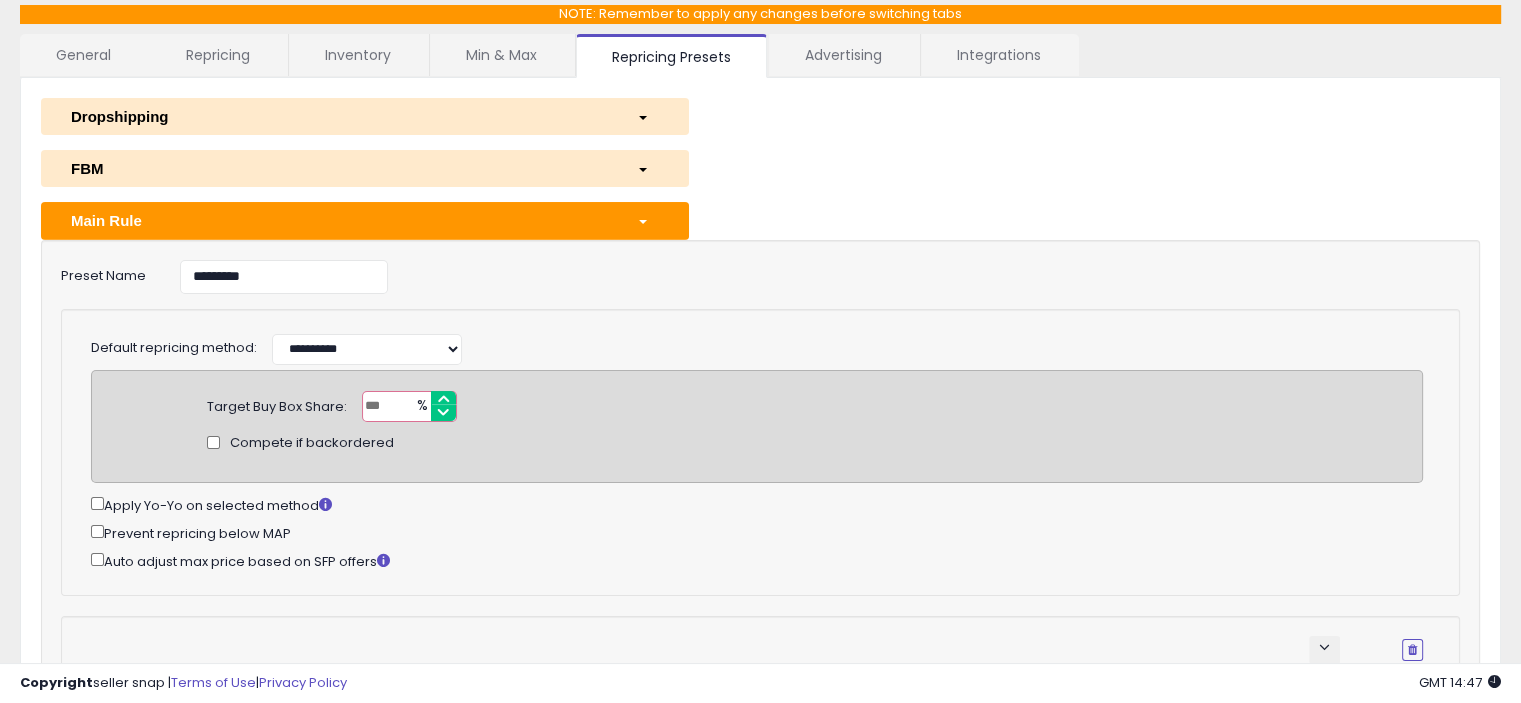 click at bounding box center [647, 220] 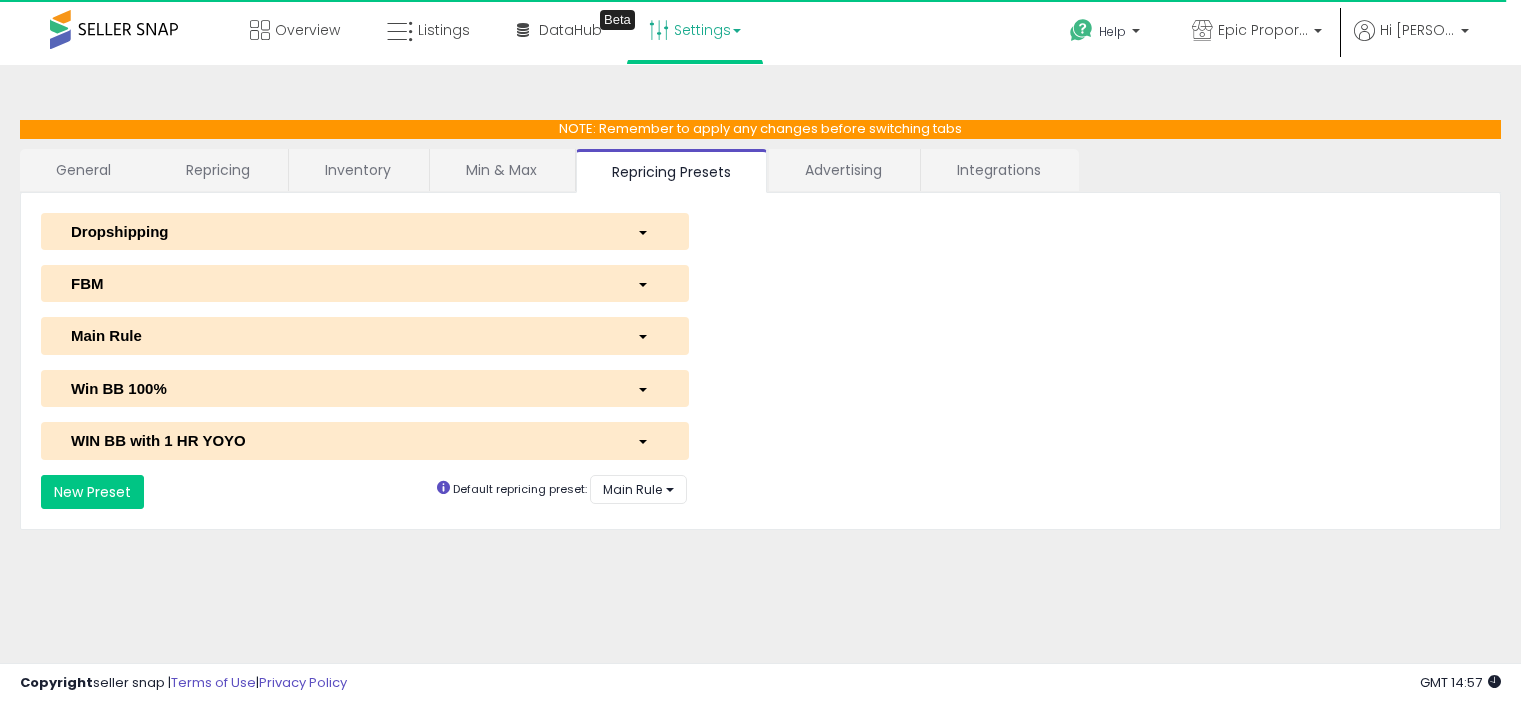 scroll, scrollTop: 115, scrollLeft: 0, axis: vertical 